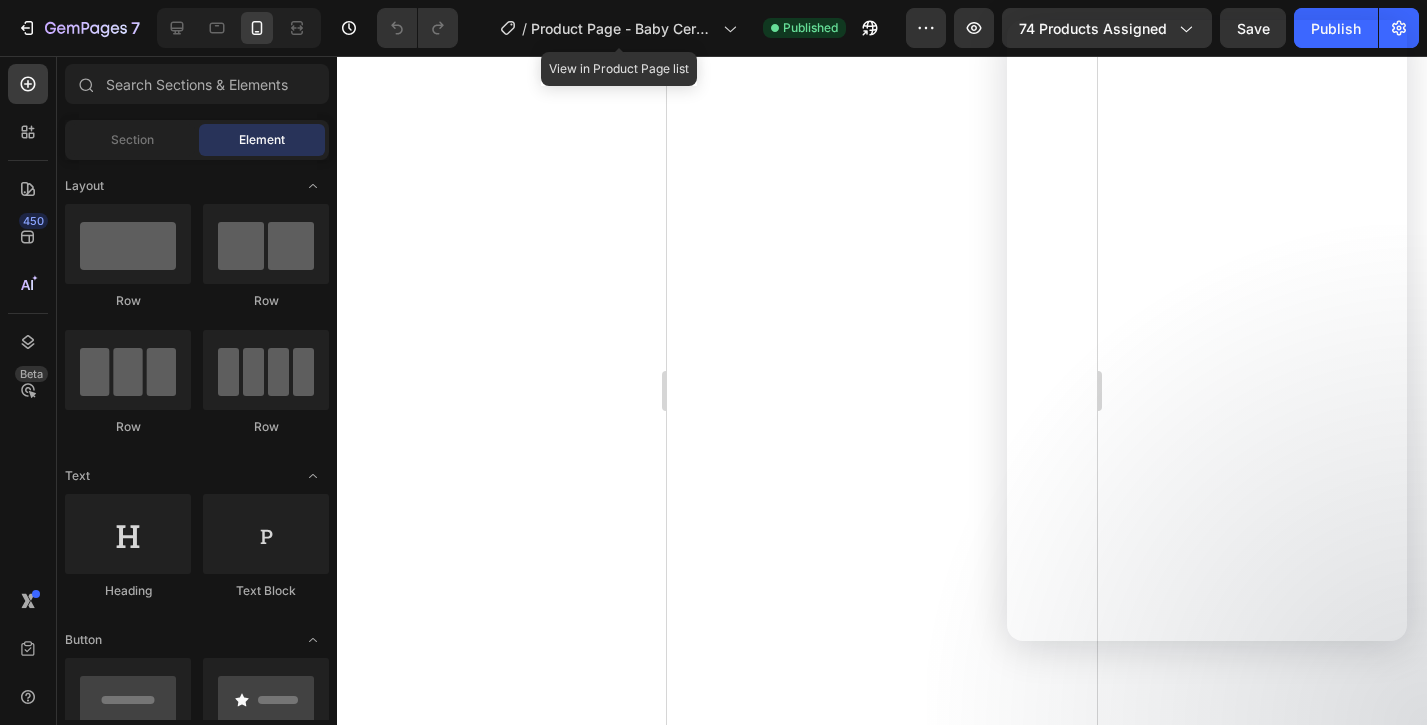 scroll, scrollTop: 0, scrollLeft: 0, axis: both 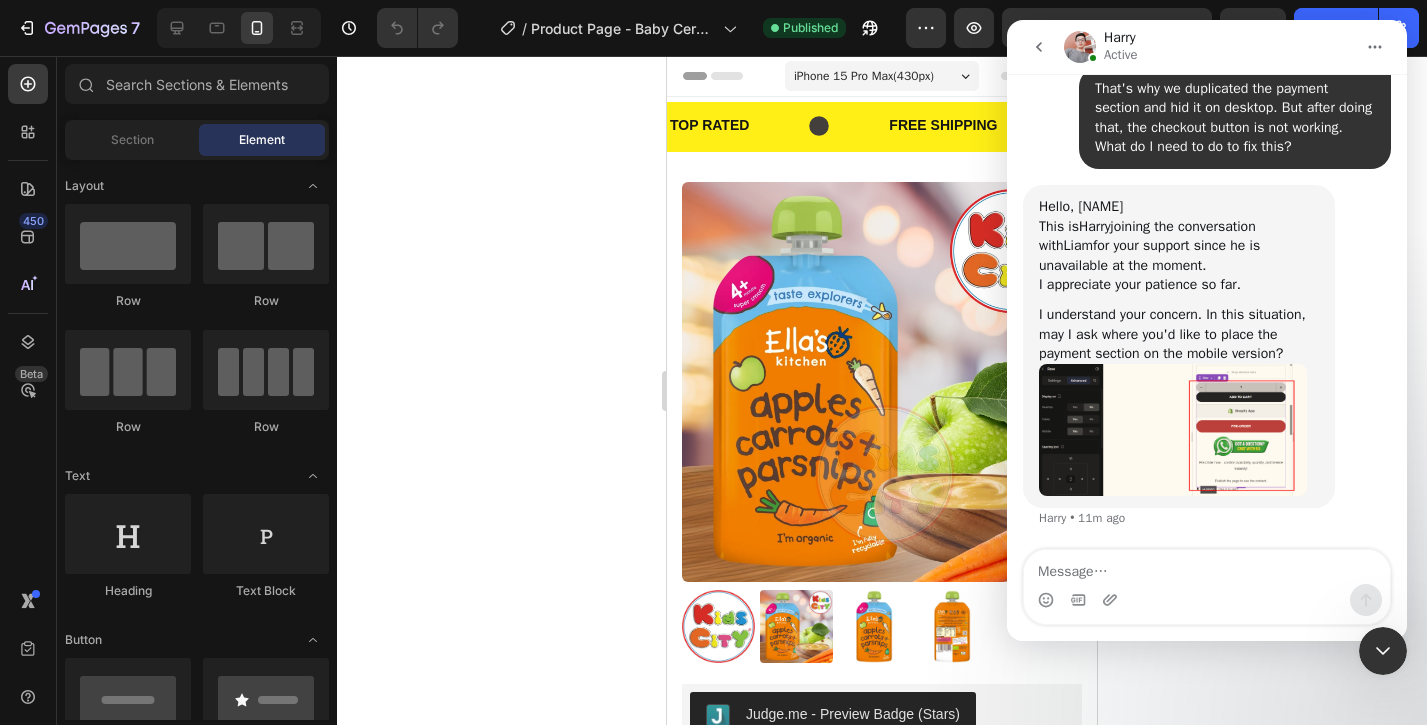 click at bounding box center [1173, 430] 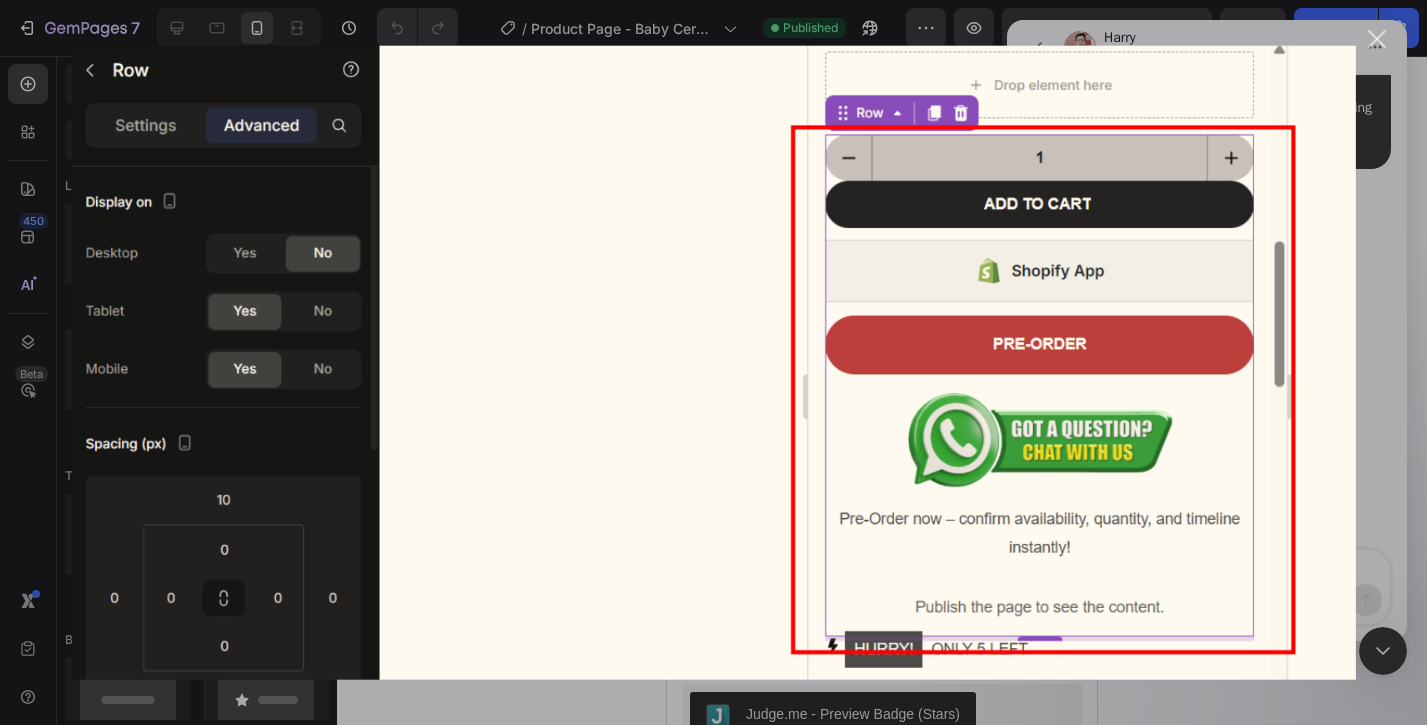 scroll, scrollTop: 0, scrollLeft: 0, axis: both 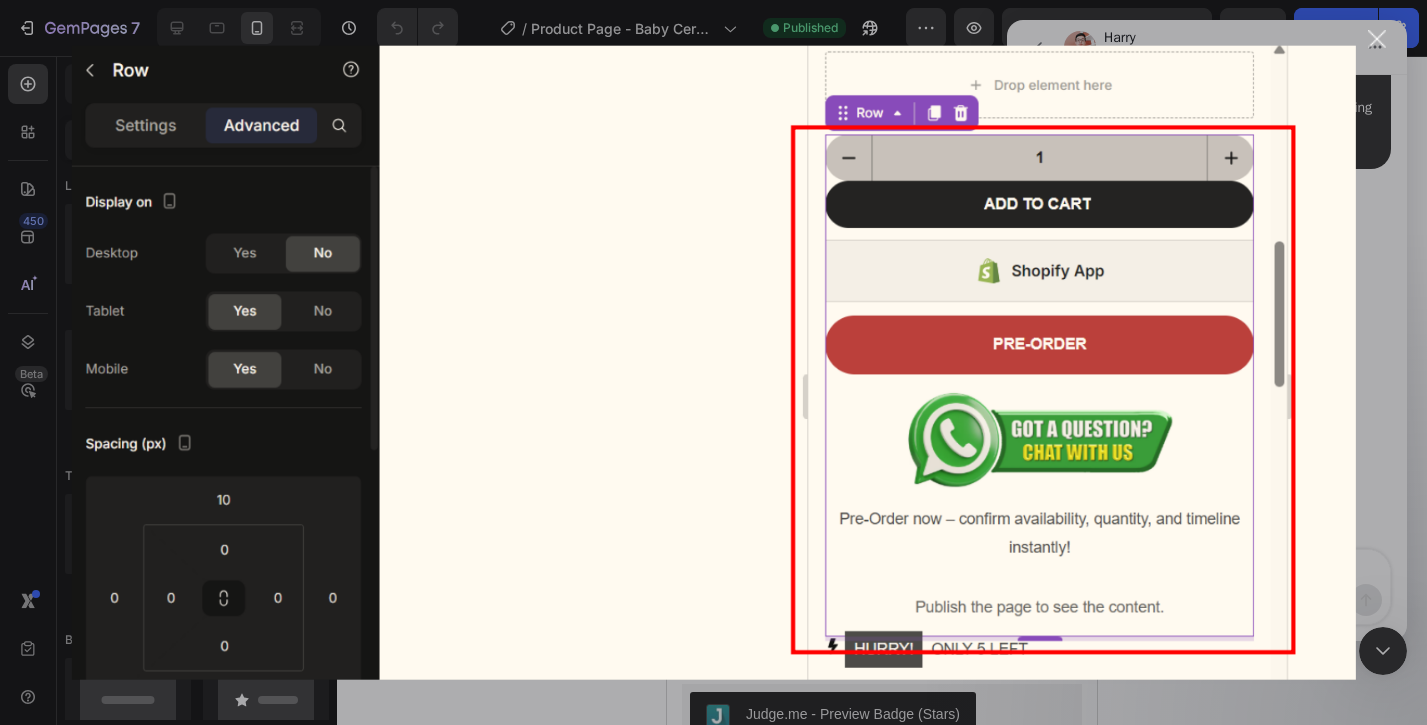 click at bounding box center [713, 362] 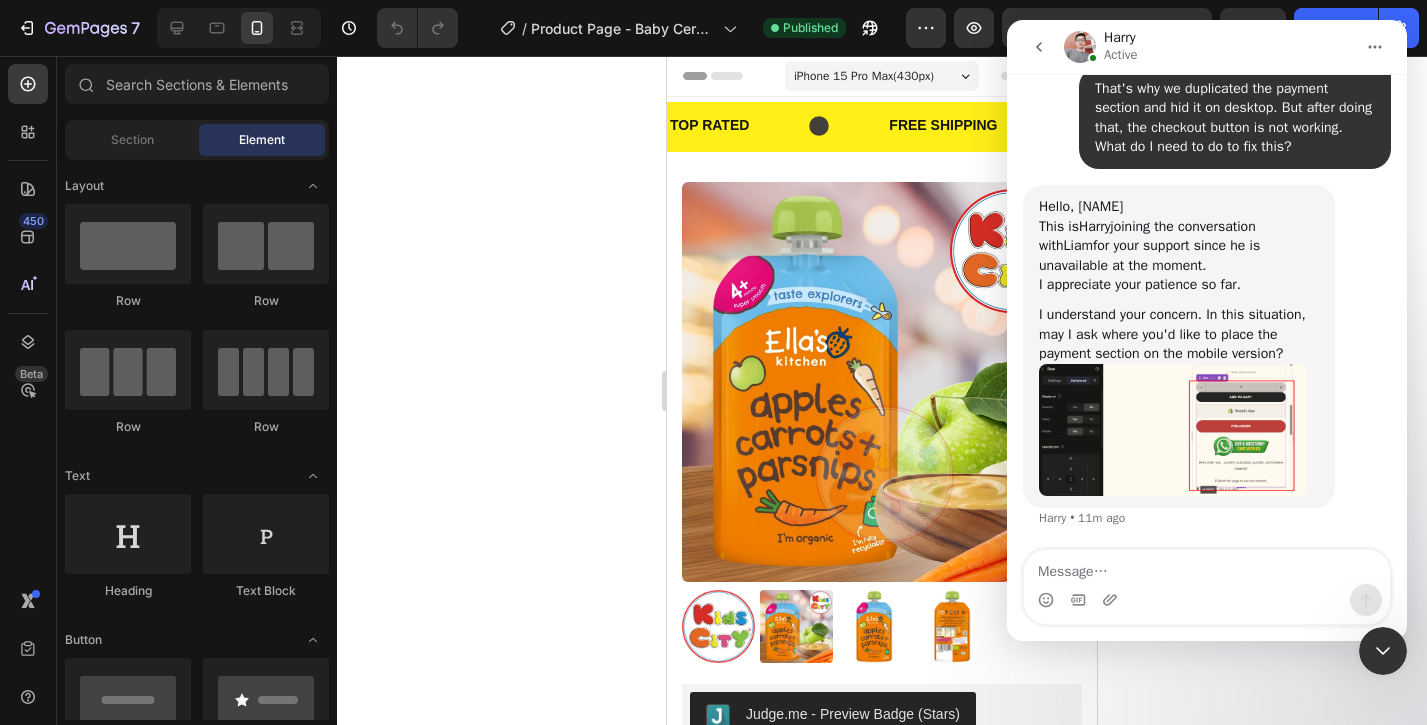 click on "I understand your concern. In this situation, may I ask where you'd like to place the payment section on the mobile version?" at bounding box center [1179, 334] 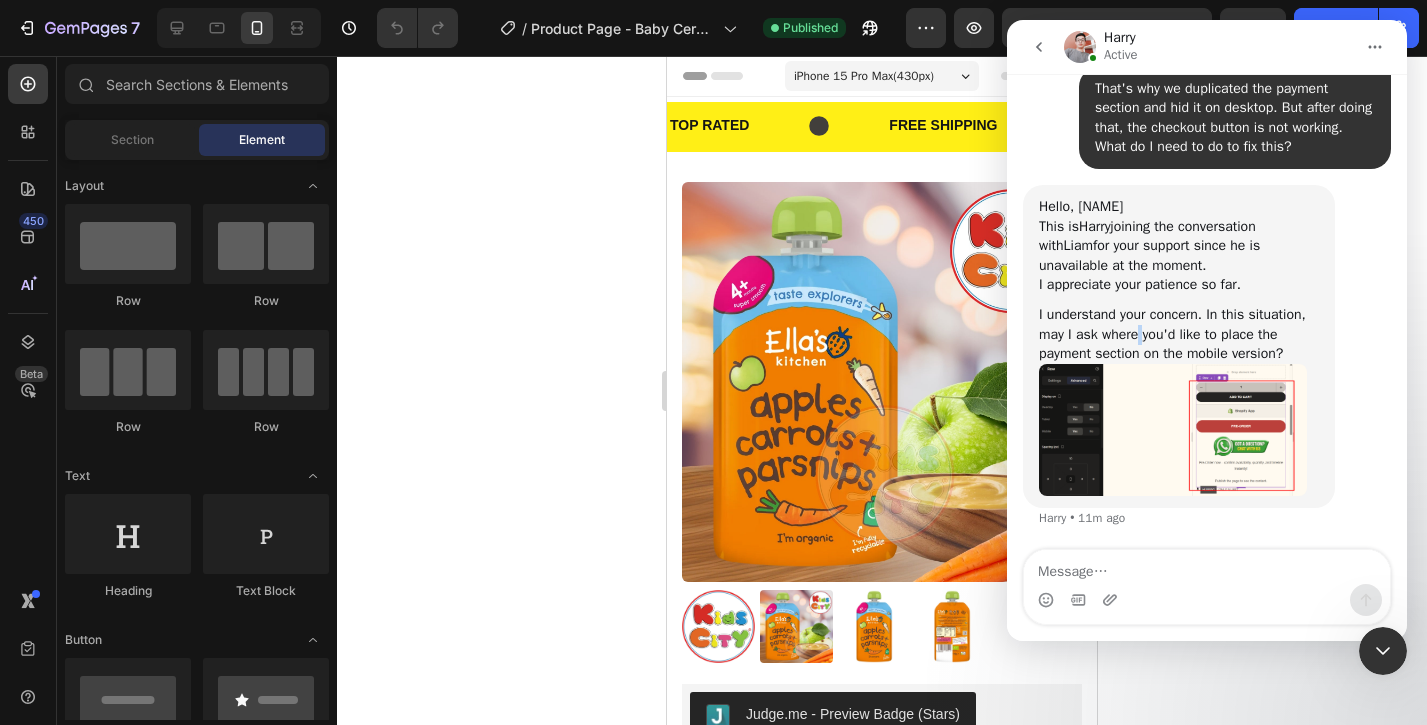 click on "I understand your concern. In this situation, may I ask where you'd like to place the payment section on the mobile version?" at bounding box center [1179, 334] 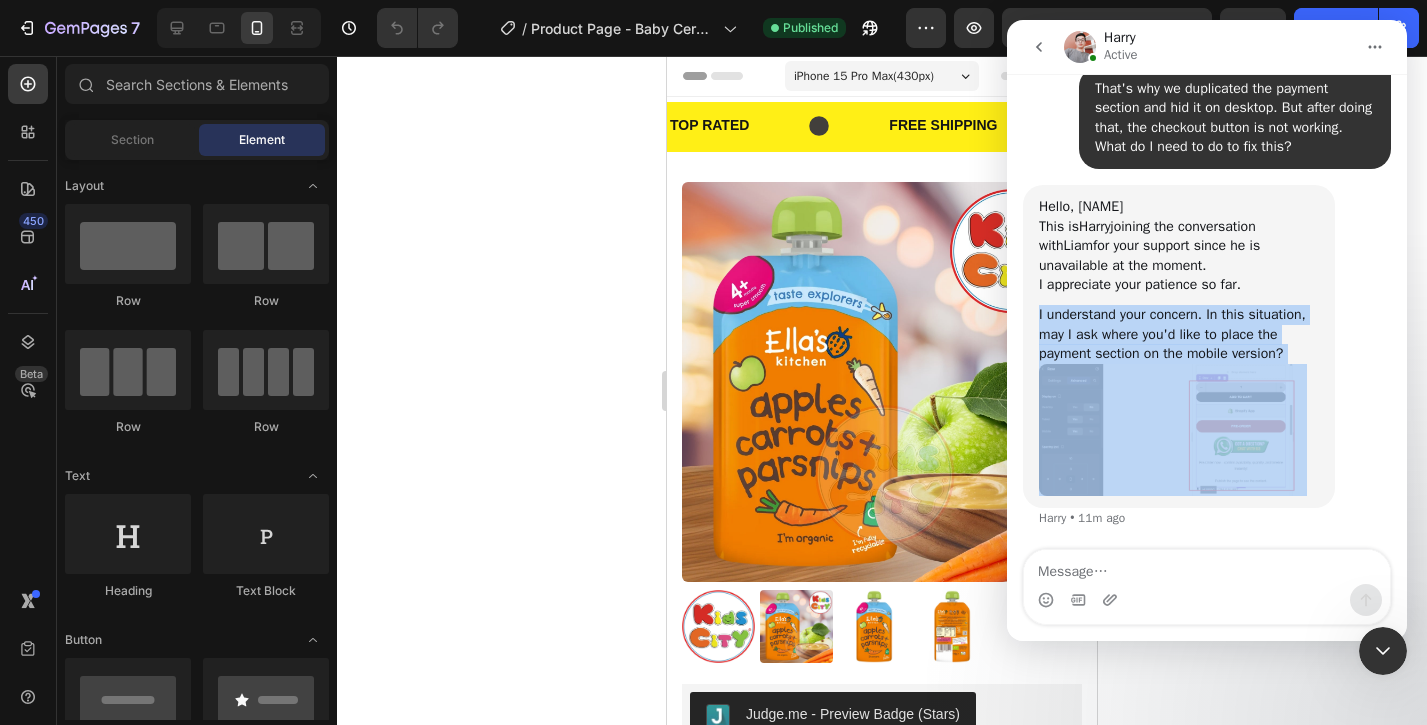 click on "I understand your concern. In this situation, may I ask where you'd like to place the payment section on the mobile version?" at bounding box center [1179, 334] 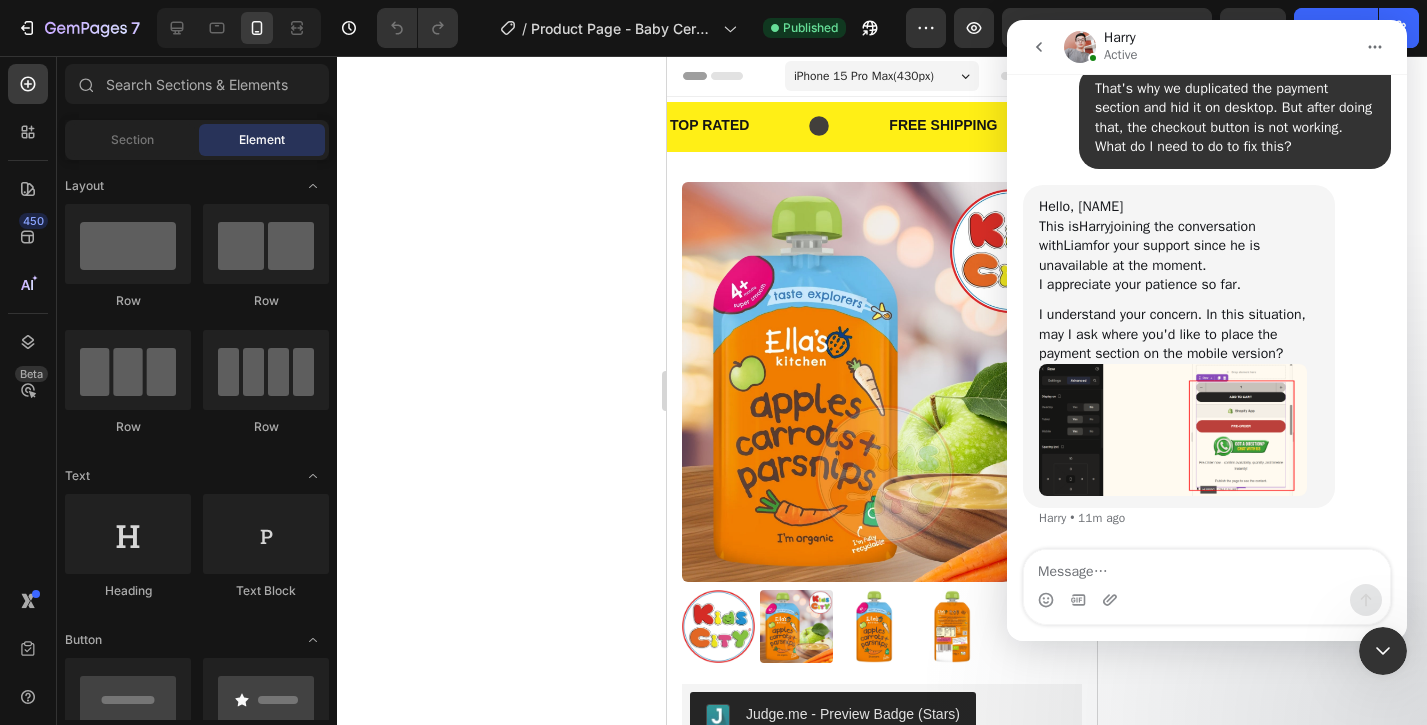 click on "This is [FIRST] joining the conversation with [FIRST] for your support since he is unavailable at the moment." at bounding box center (1179, 246) 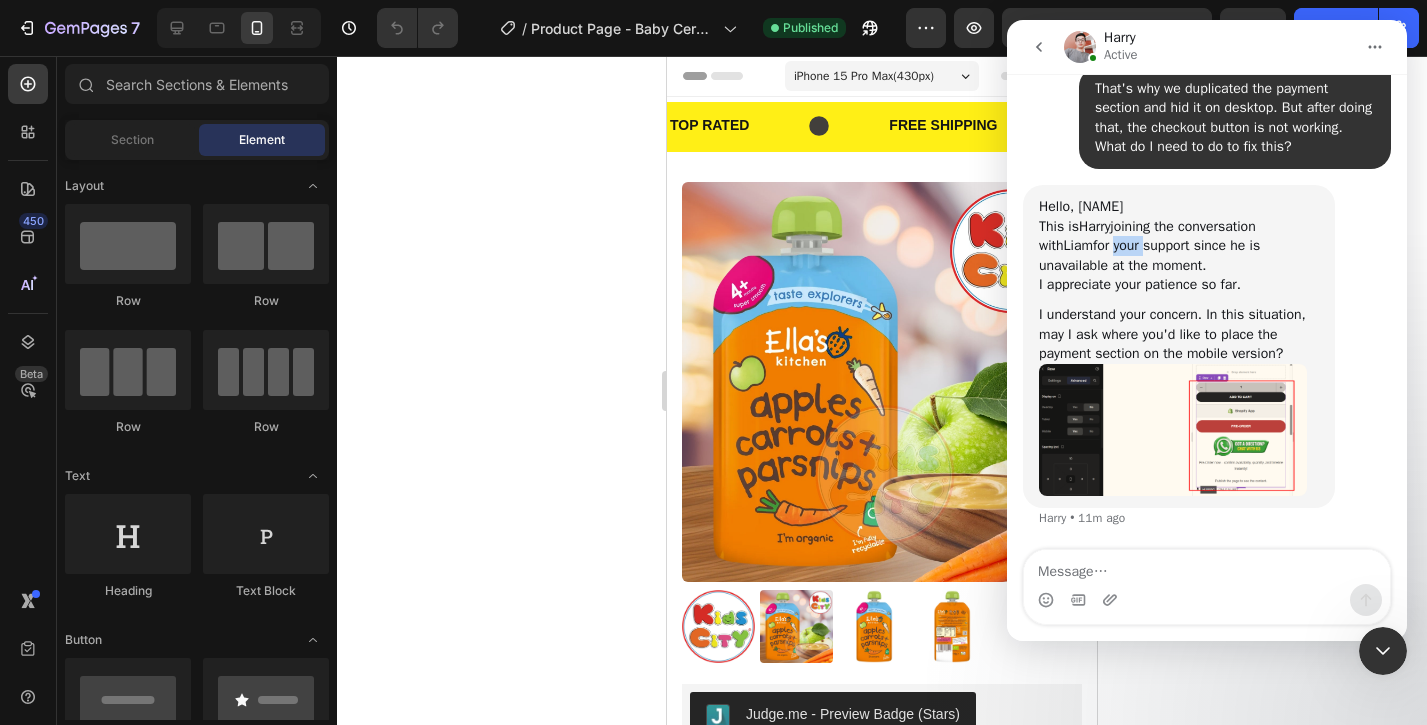 click on "This is [FIRST] joining the conversation with [FIRST] for your support since he is unavailable at the moment." at bounding box center [1179, 246] 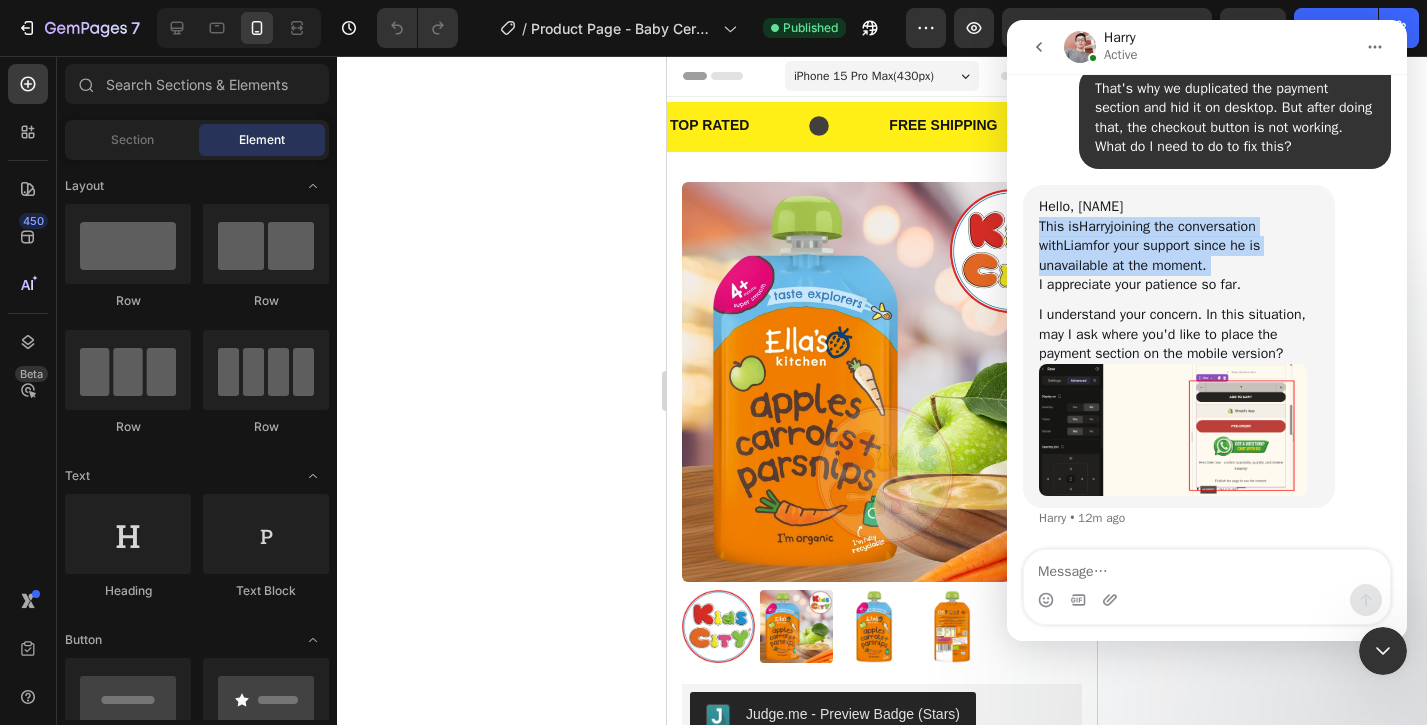 click on "This is [FIRST] joining the conversation with [FIRST] for your support since he is unavailable at the moment." at bounding box center [1179, 246] 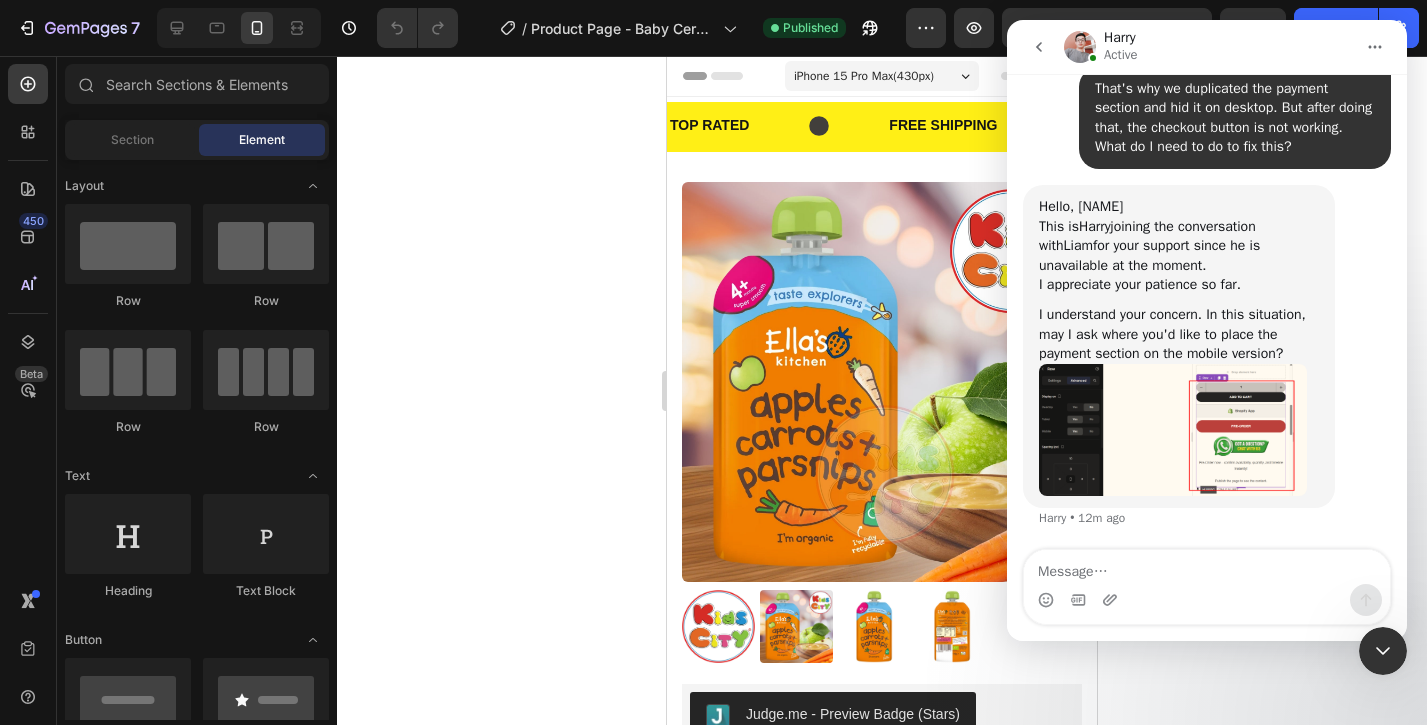 click on "I appreciate your patience so far." at bounding box center [1179, 285] 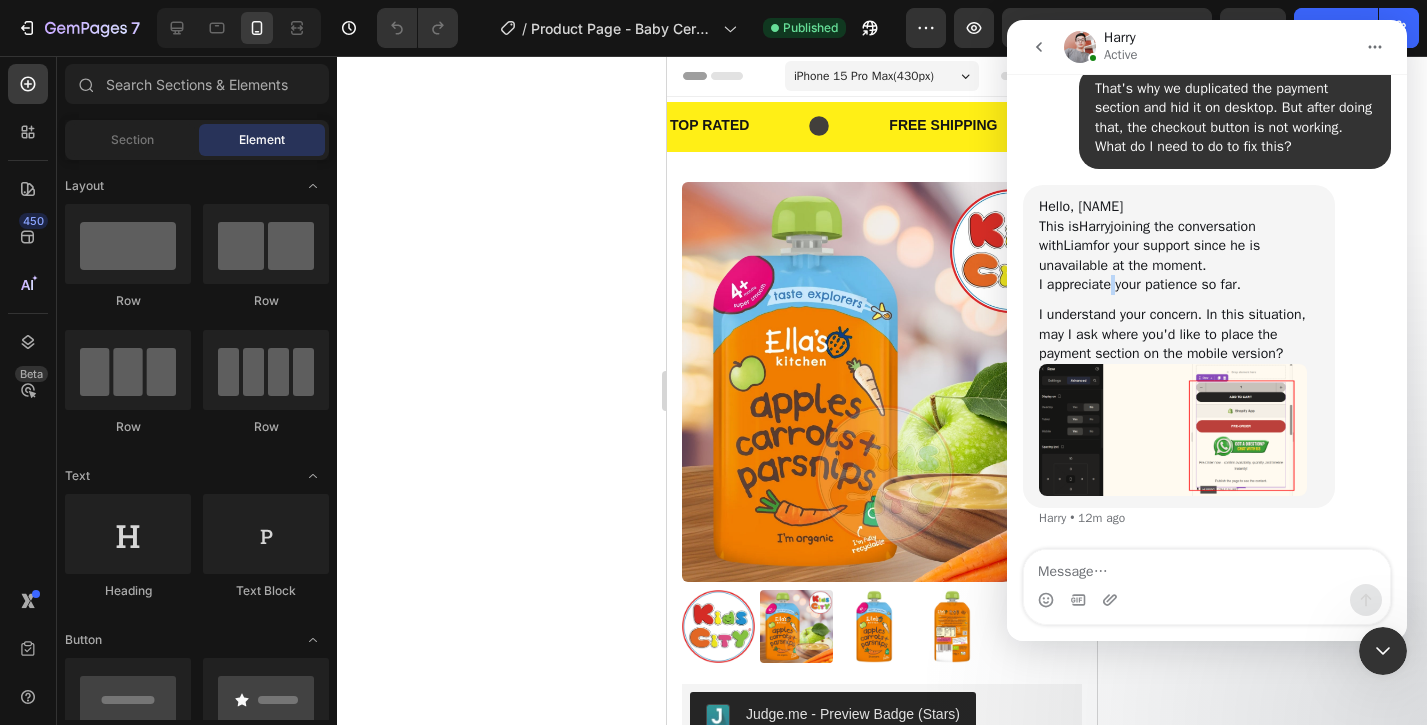 click on "I appreciate your patience so far." at bounding box center [1179, 285] 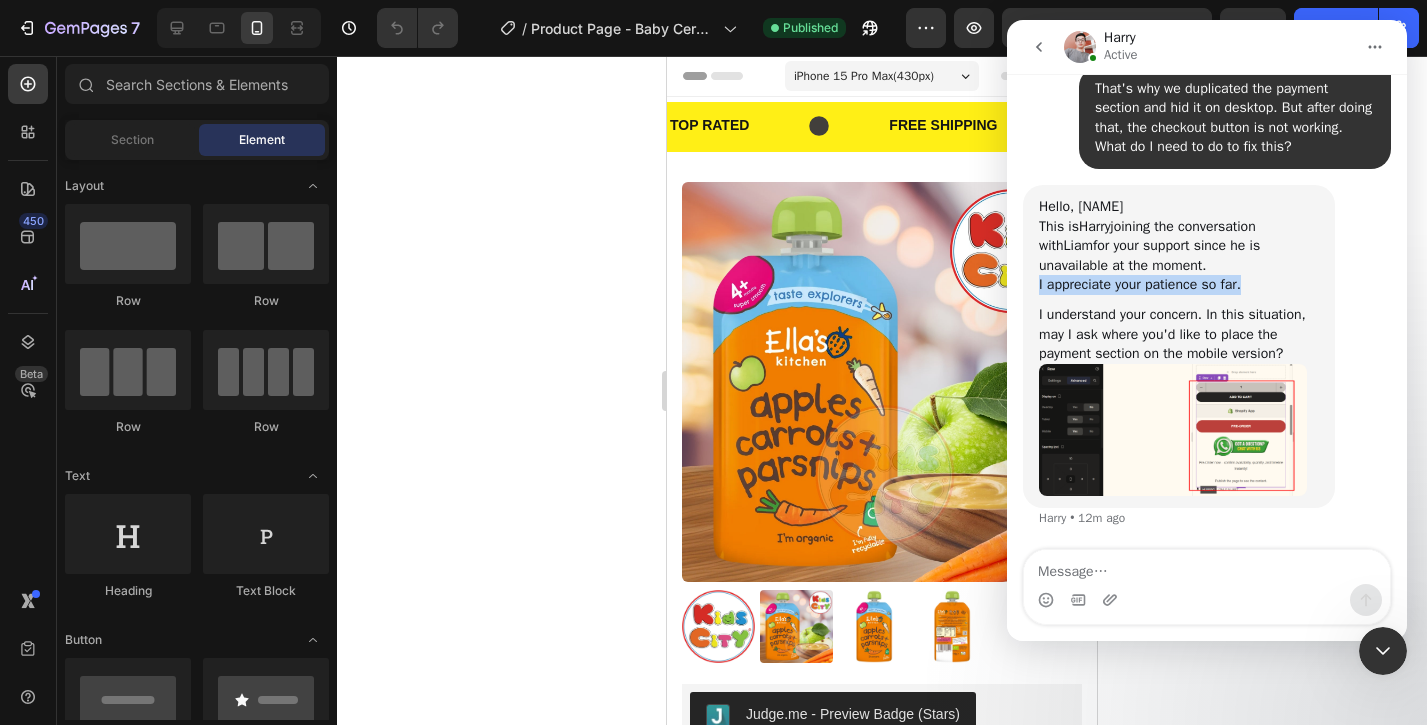 click on "I appreciate your patience so far." at bounding box center [1179, 285] 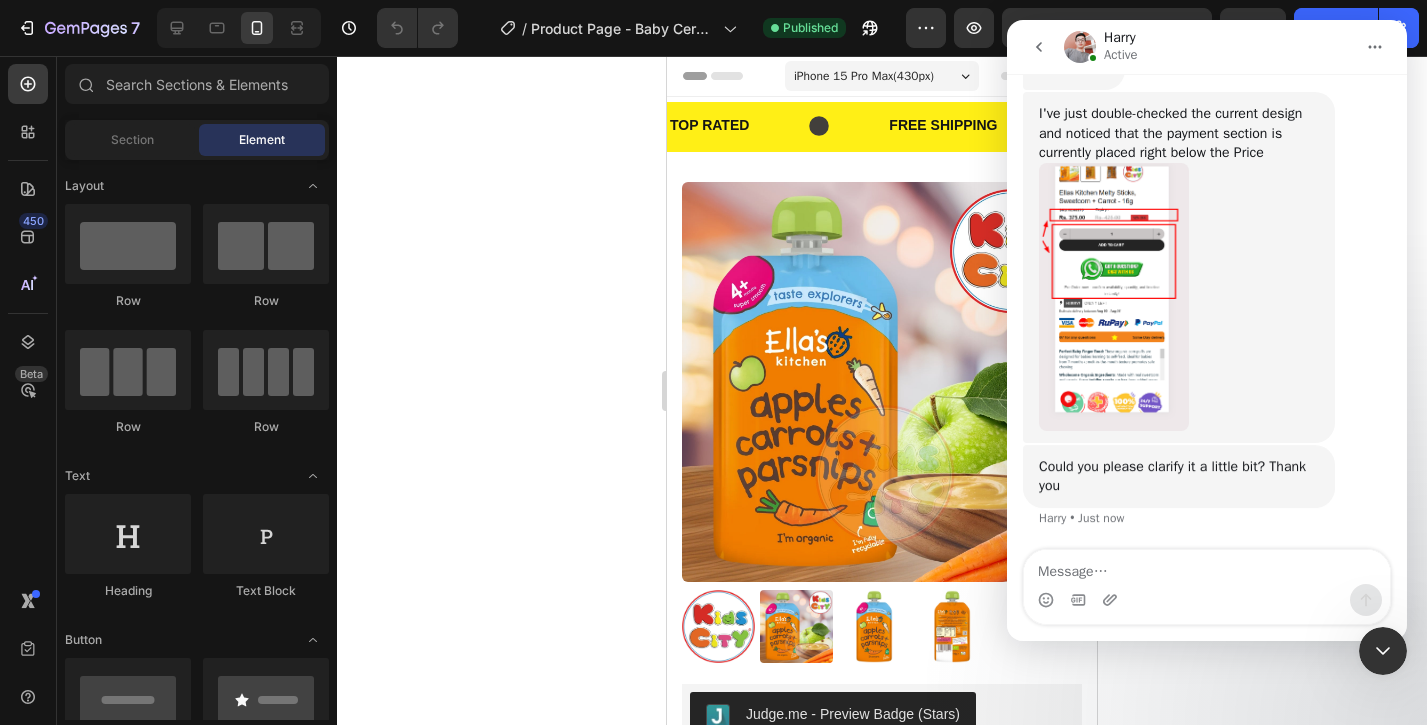 scroll, scrollTop: 27729, scrollLeft: 0, axis: vertical 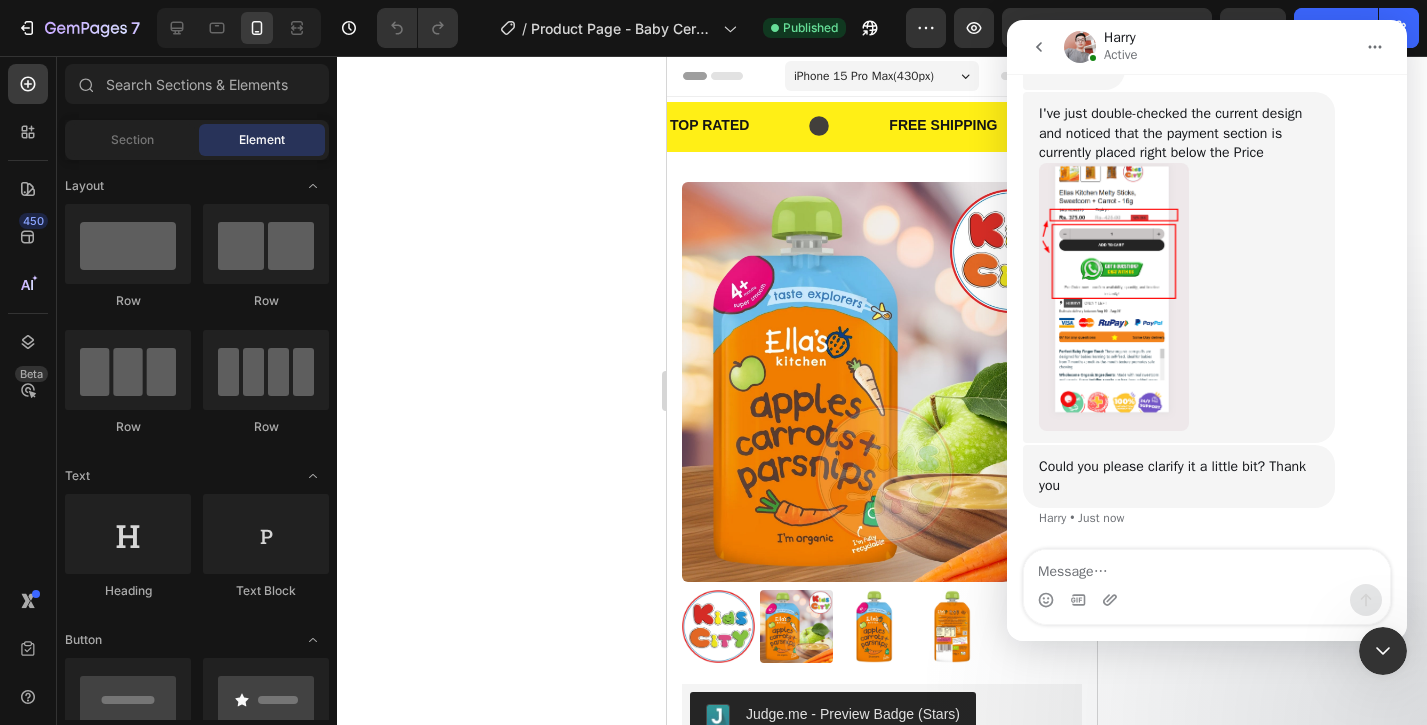 click at bounding box center (1114, 297) 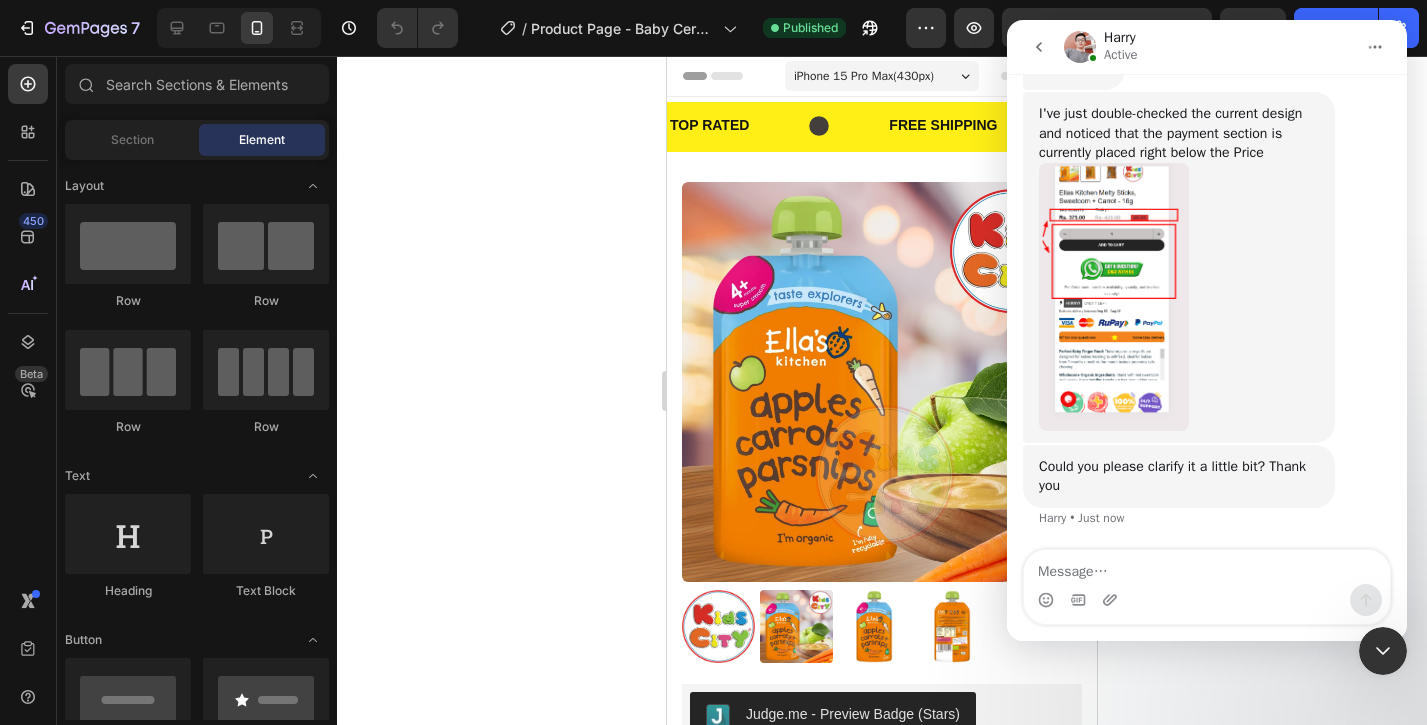 scroll, scrollTop: 0, scrollLeft: 0, axis: both 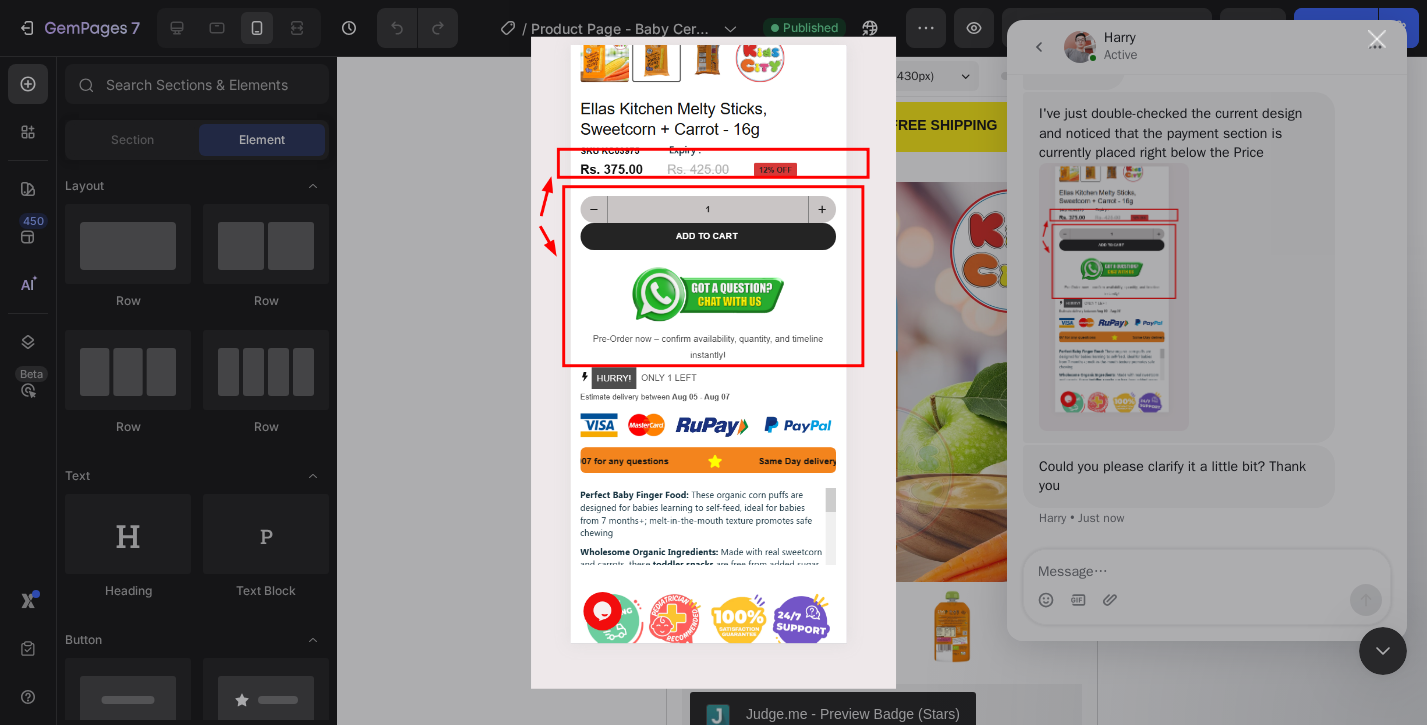 click at bounding box center (713, 362) 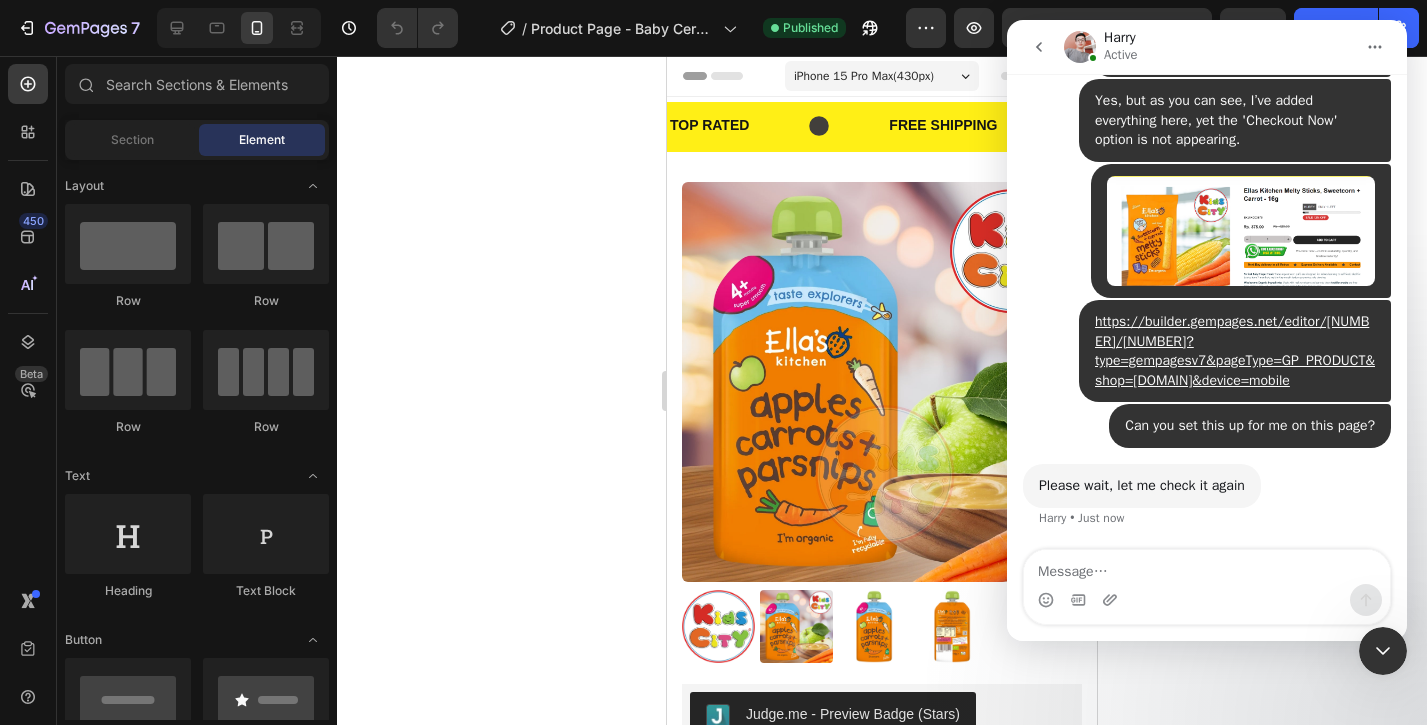 scroll, scrollTop: 28361, scrollLeft: 0, axis: vertical 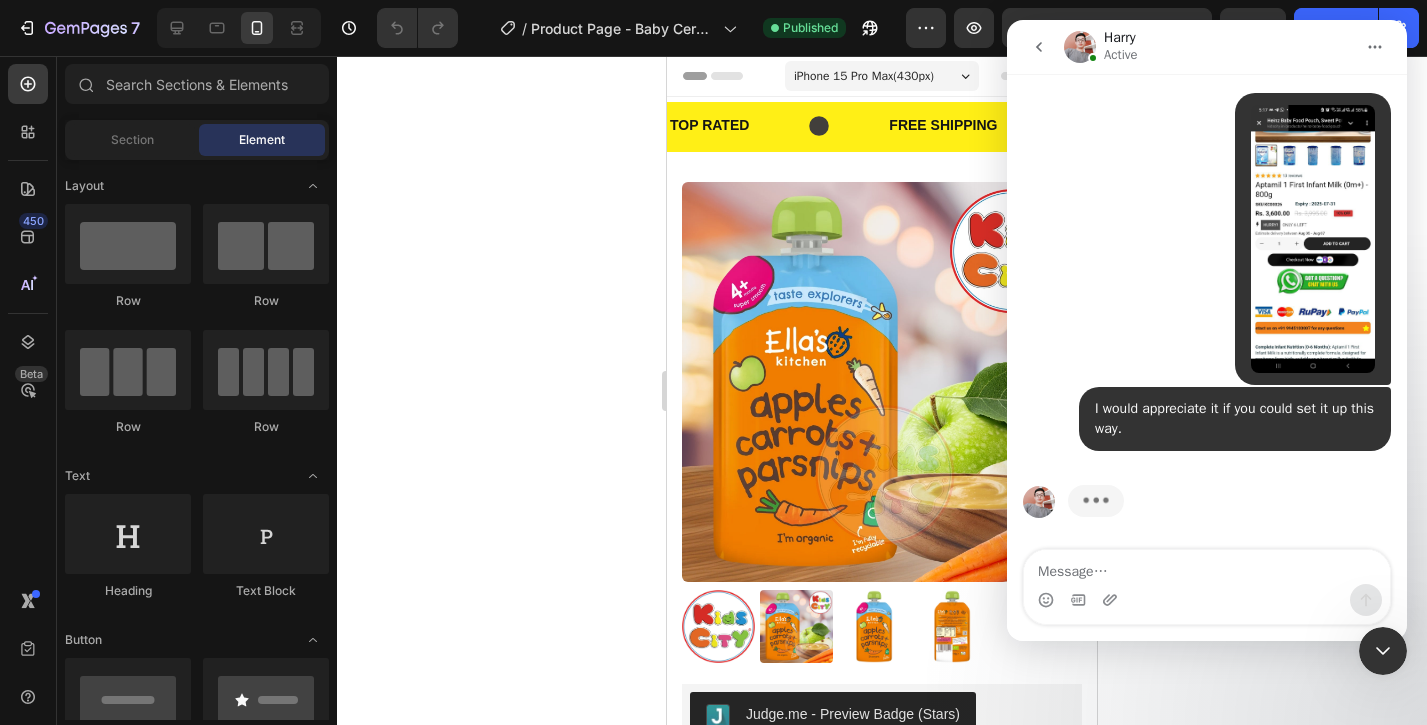 click 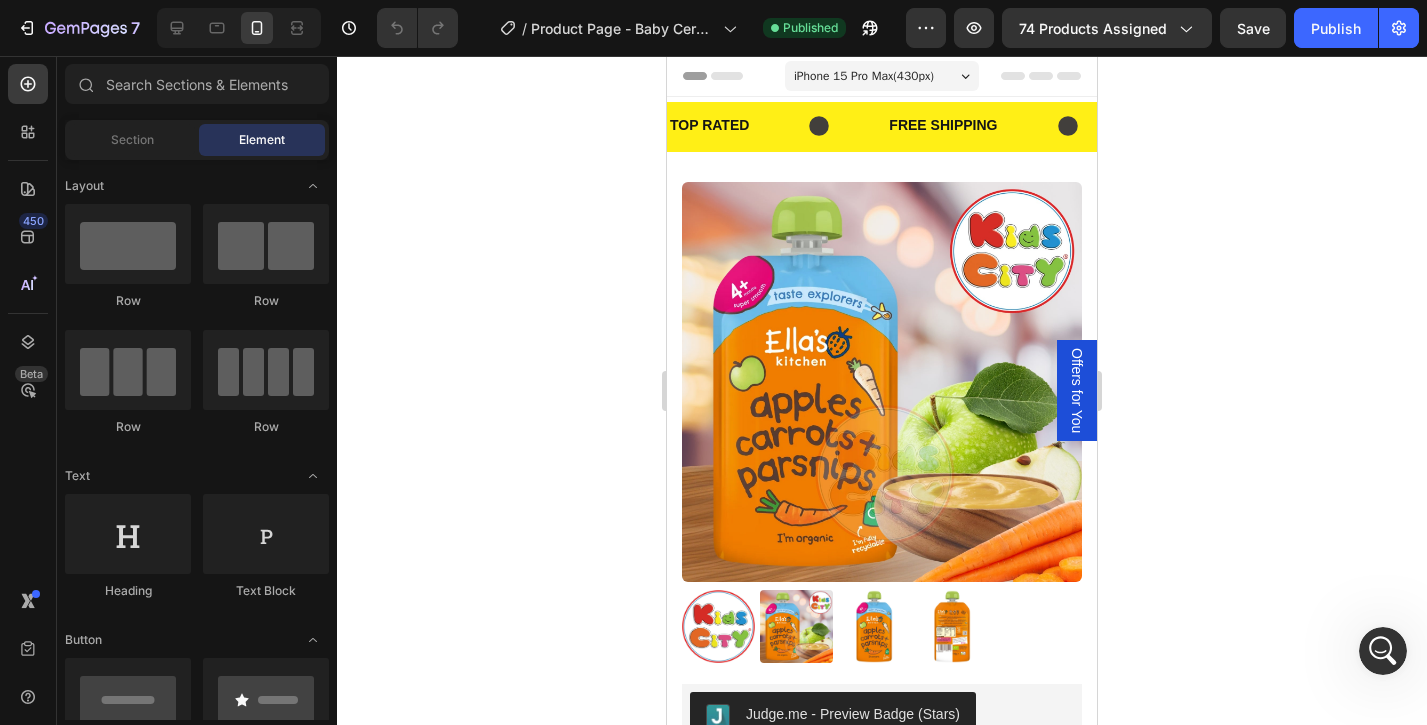 scroll, scrollTop: 0, scrollLeft: 0, axis: both 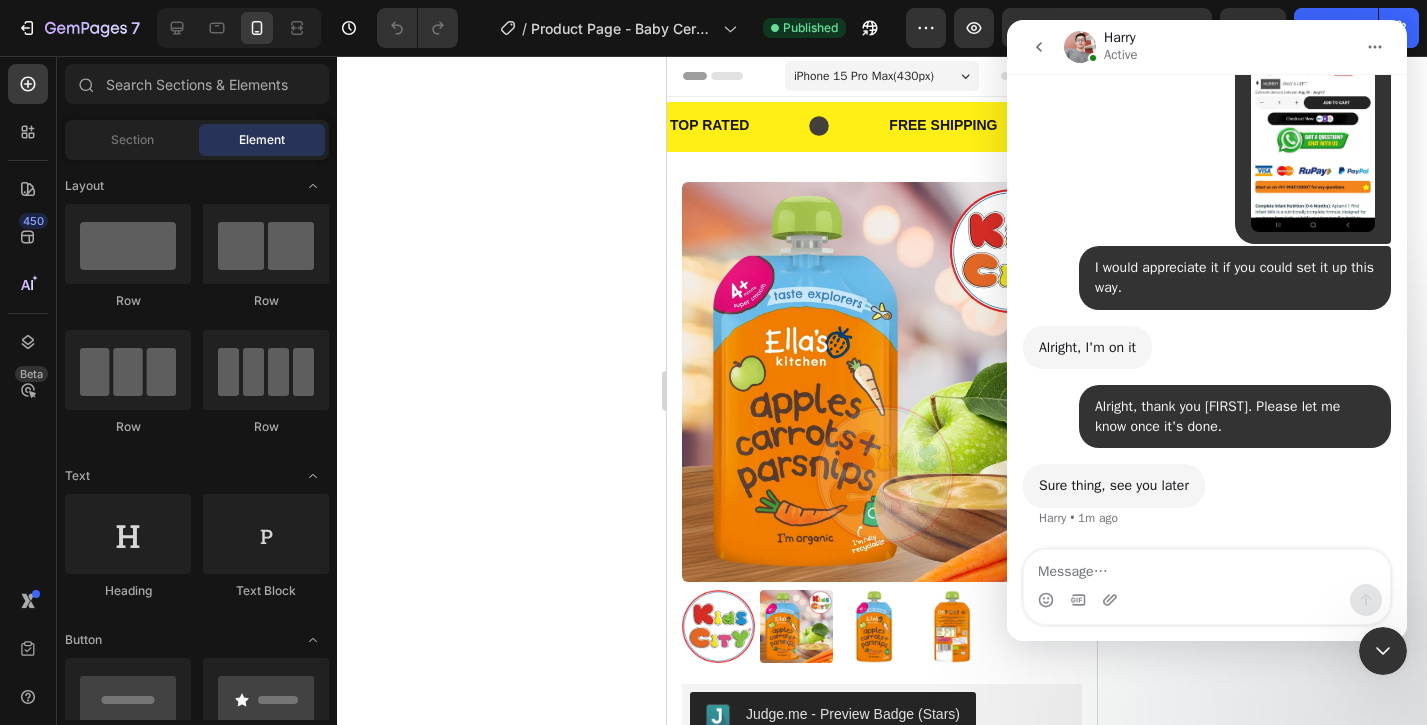 click at bounding box center [1313, 98] 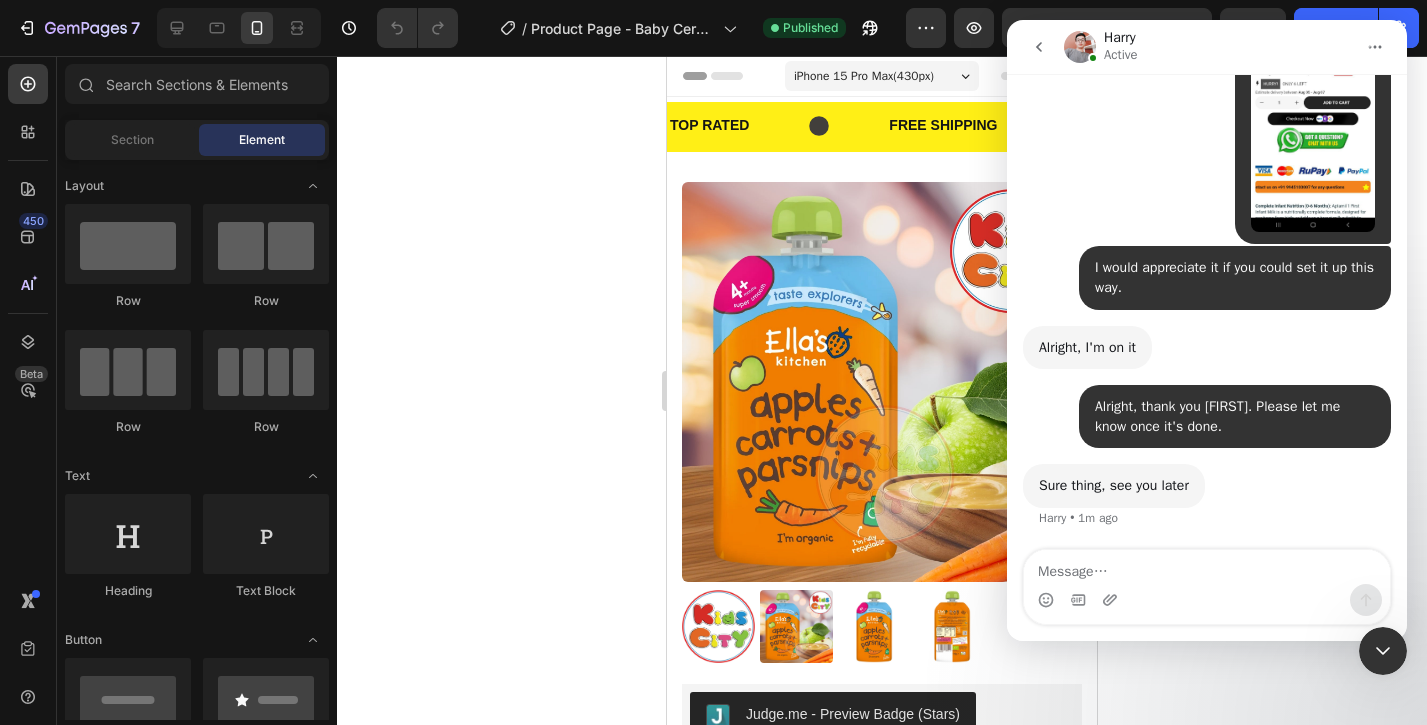 scroll, scrollTop: 0, scrollLeft: 0, axis: both 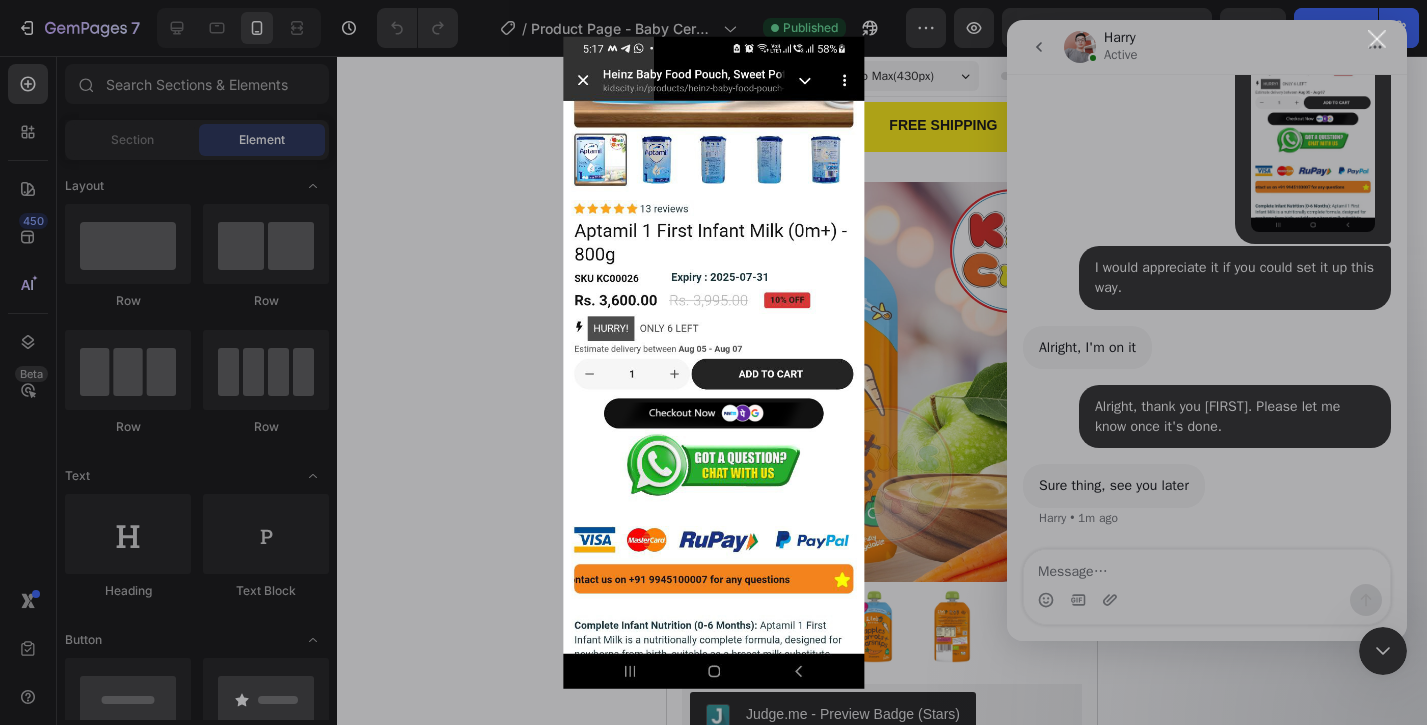 click at bounding box center [713, 362] 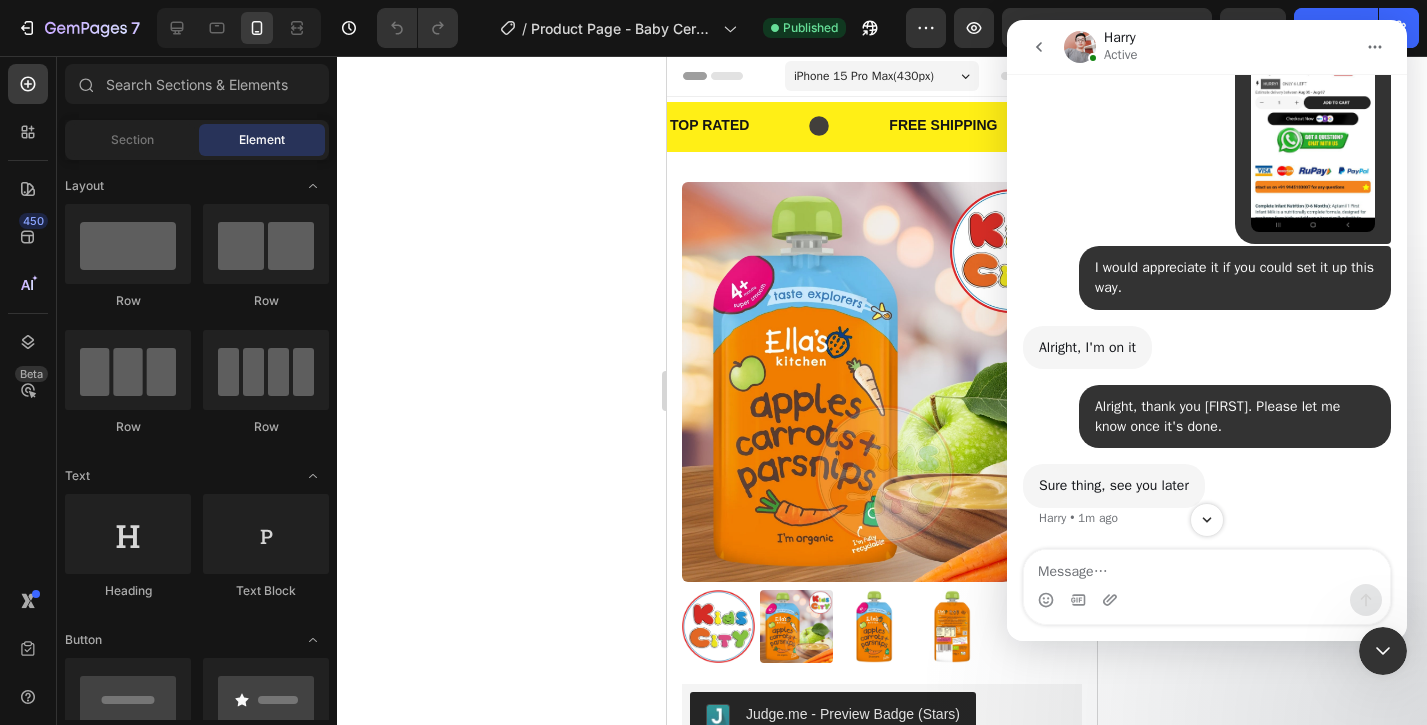 scroll, scrollTop: 29645, scrollLeft: 0, axis: vertical 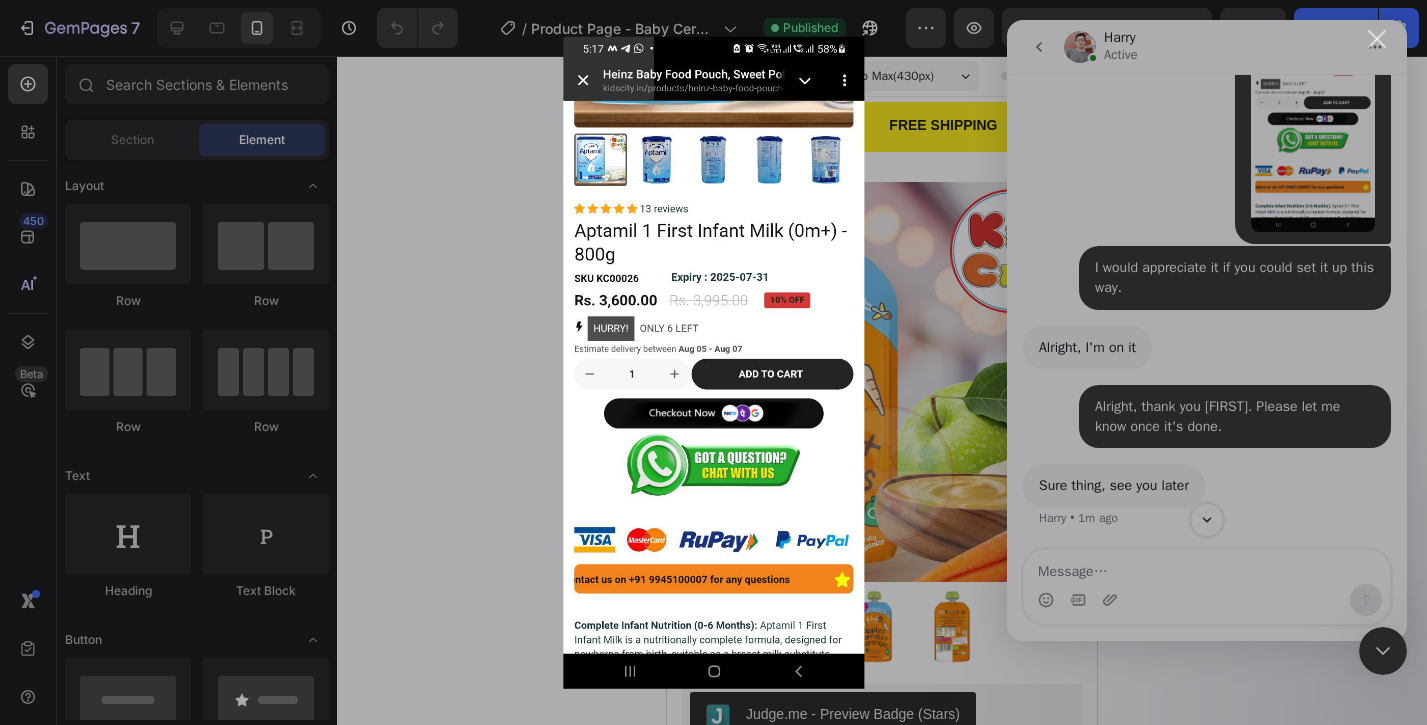 click at bounding box center [713, 362] 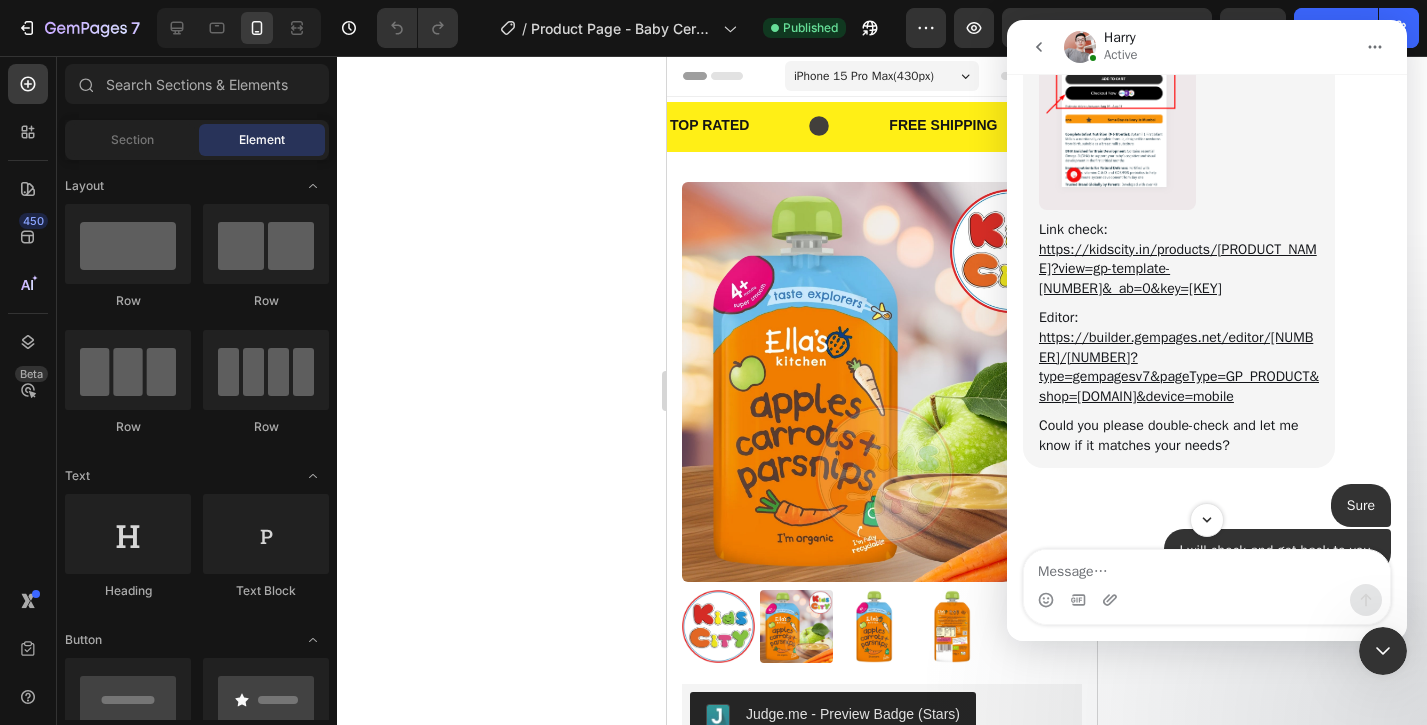 scroll, scrollTop: 28712, scrollLeft: 0, axis: vertical 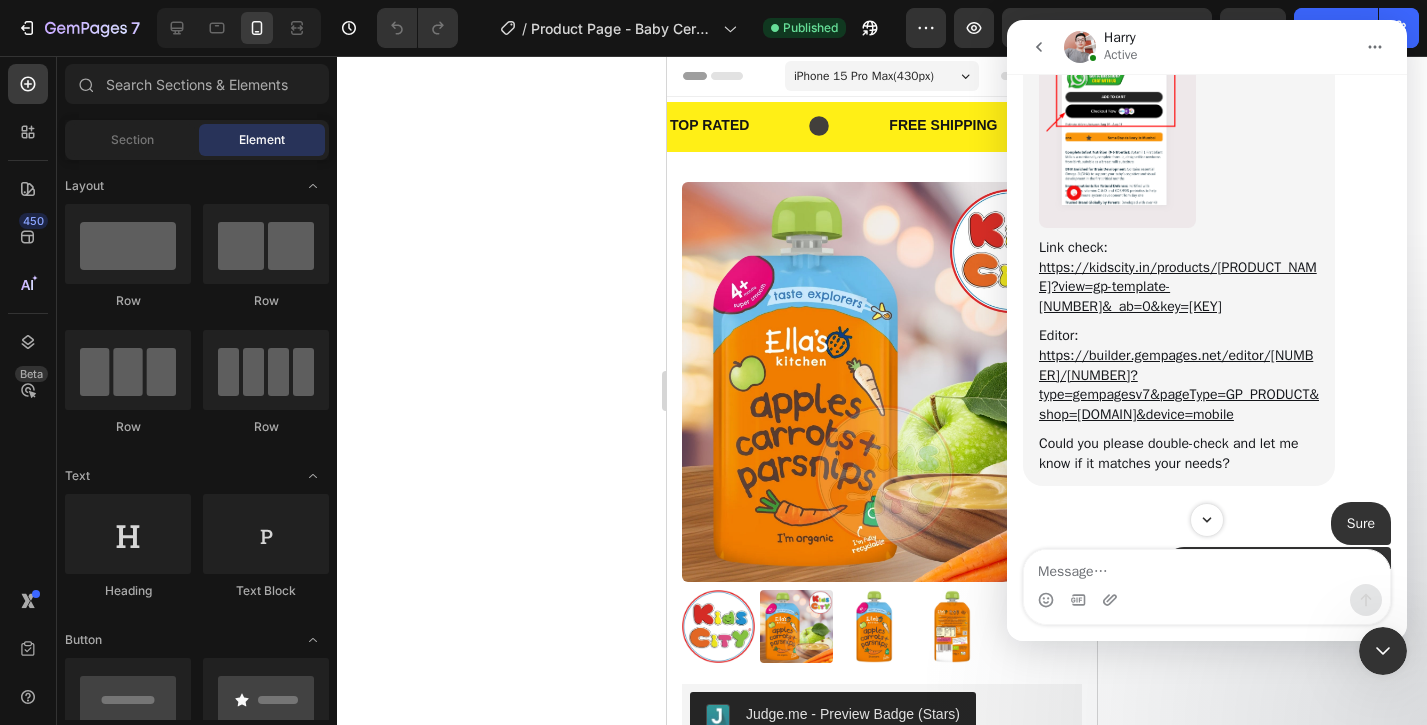 click at bounding box center (1117, 94) 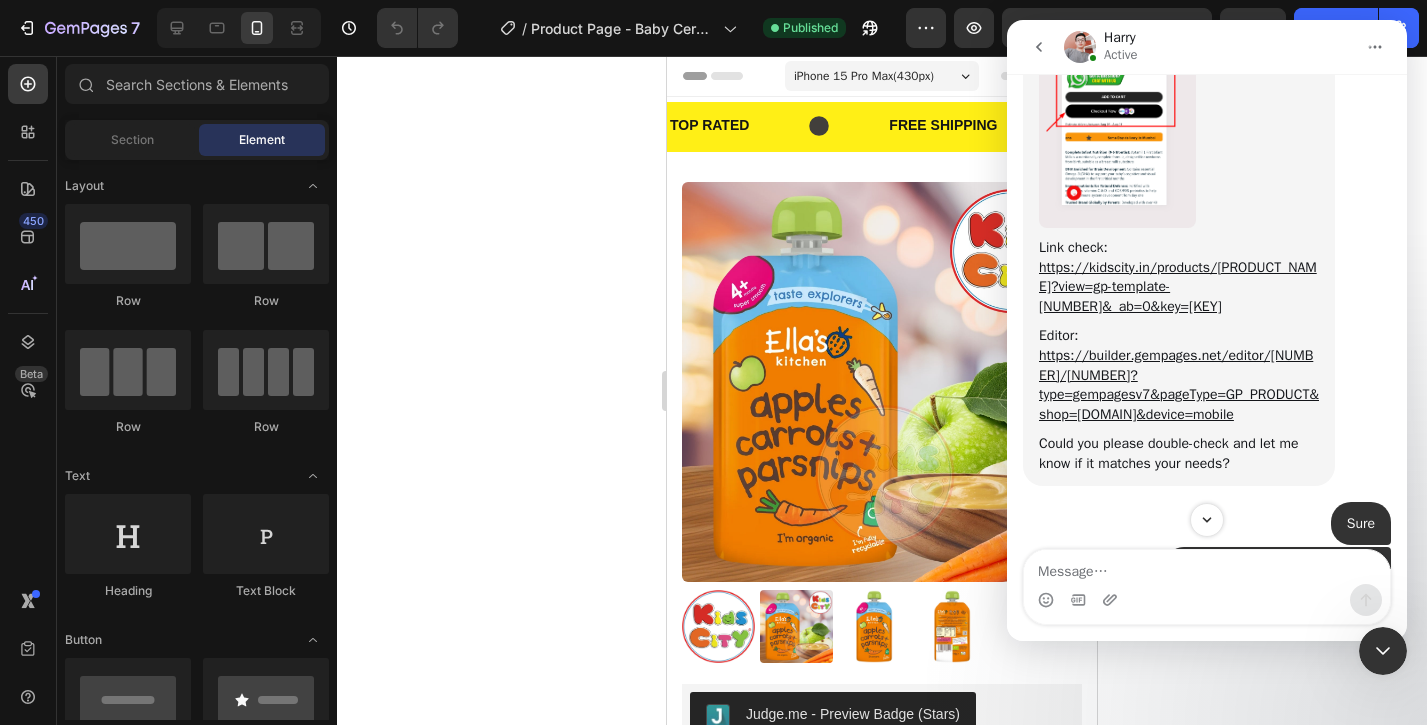 scroll, scrollTop: 0, scrollLeft: 0, axis: both 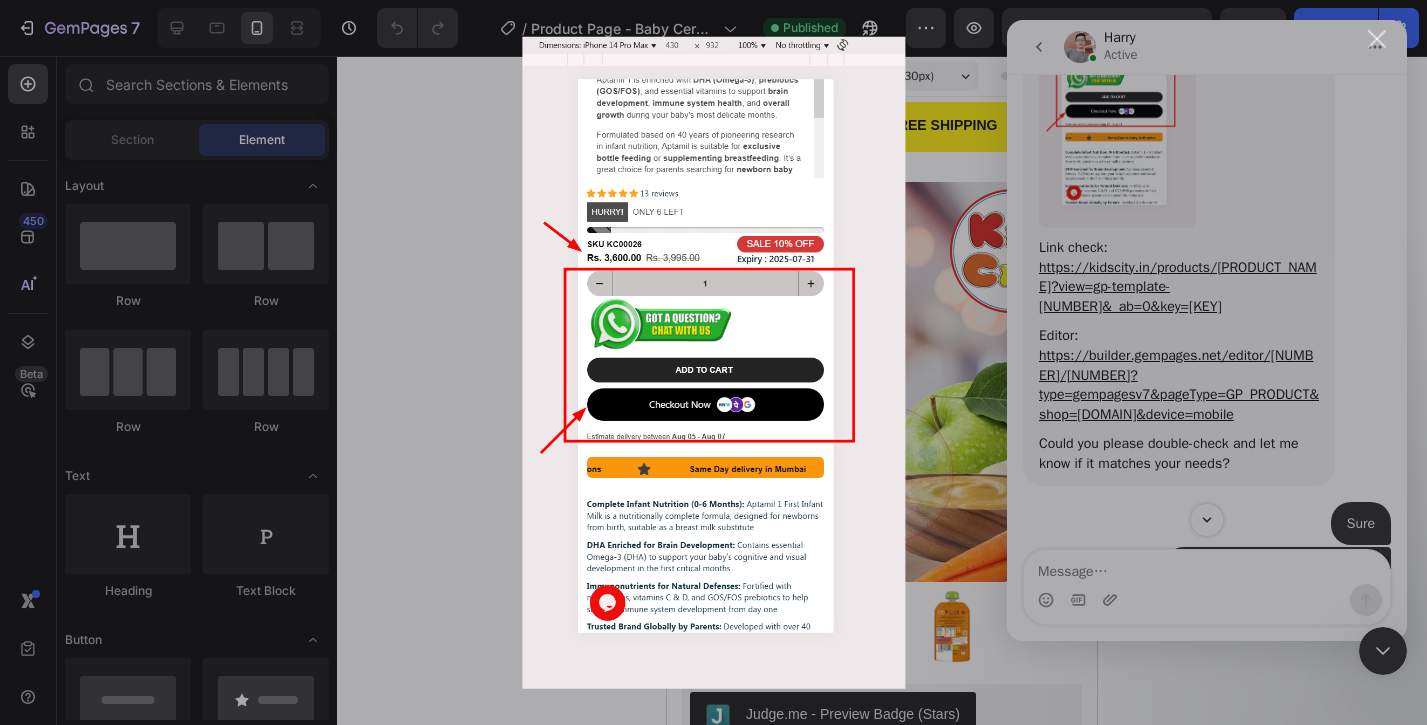 drag, startPoint x: 1019, startPoint y: 413, endPoint x: 920, endPoint y: 397, distance: 100.28459 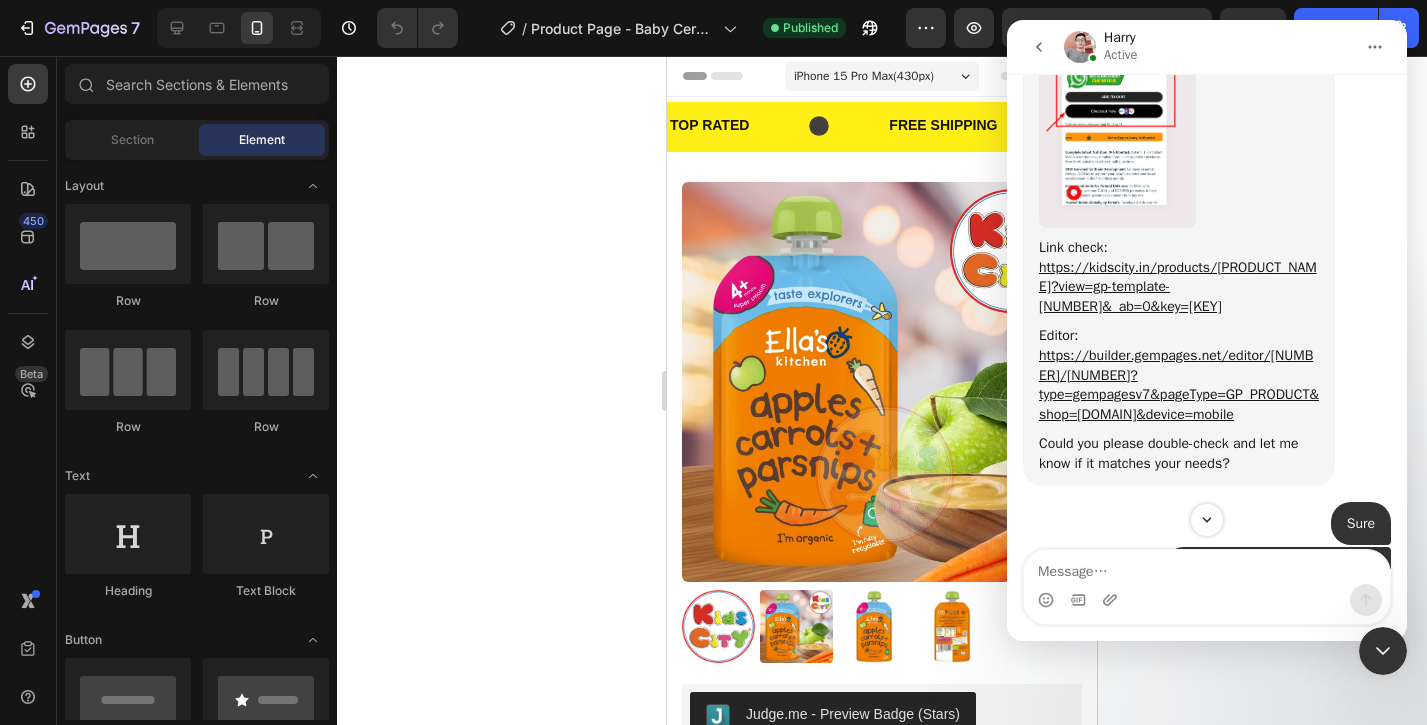 click at bounding box center [1179, 94] 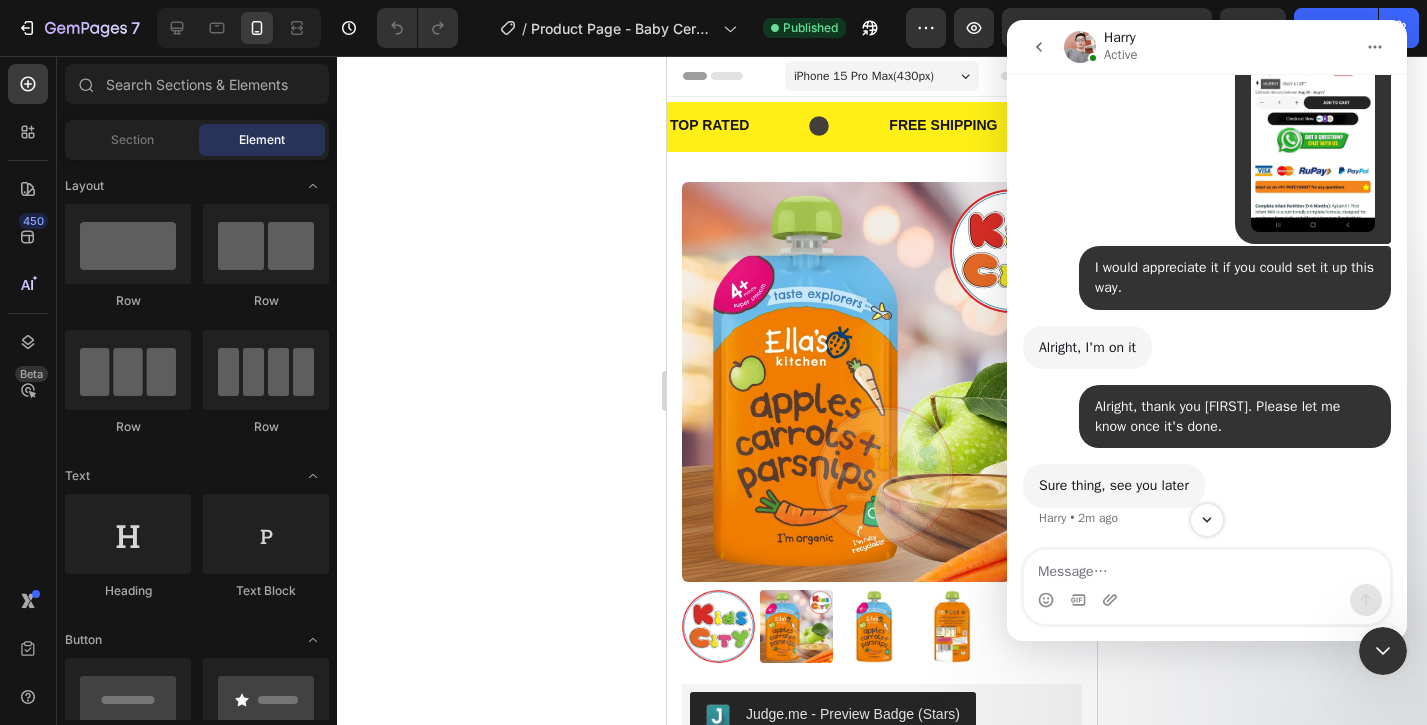 scroll, scrollTop: 29516, scrollLeft: 0, axis: vertical 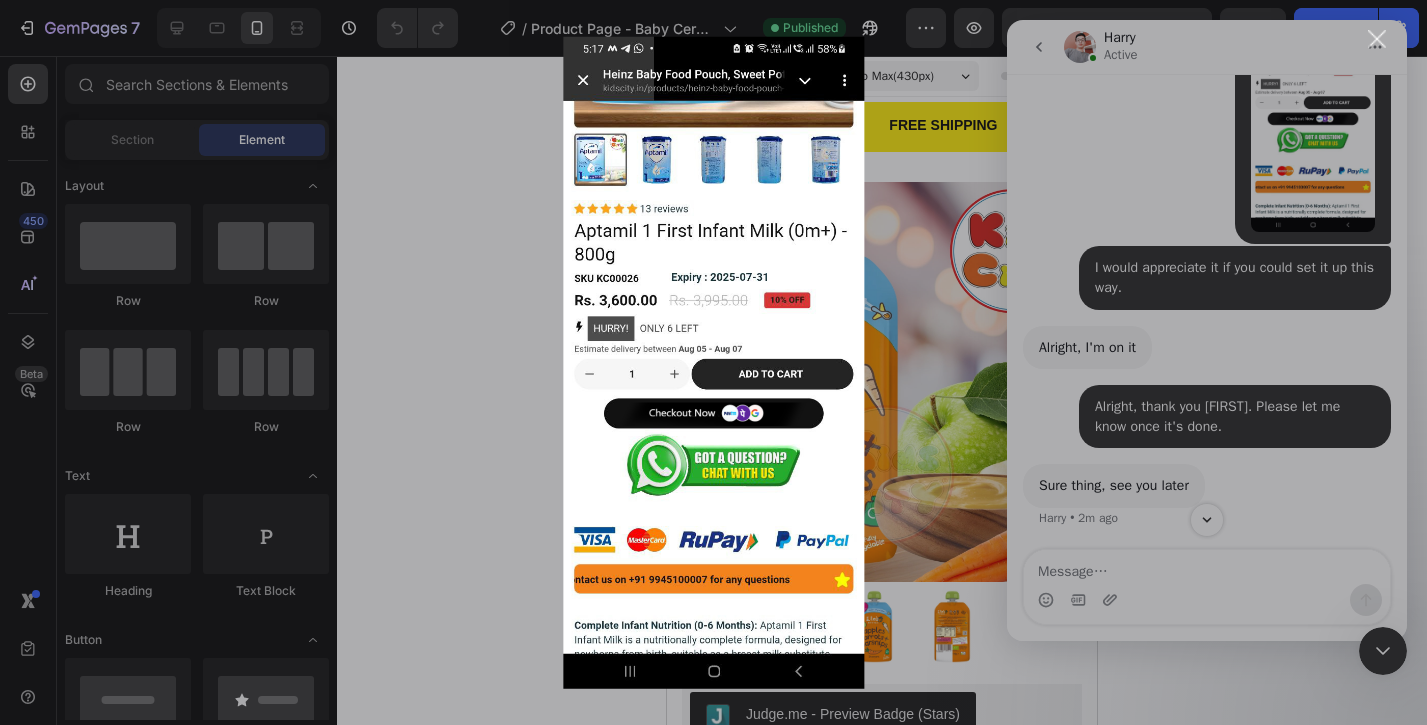 click at bounding box center (713, 362) 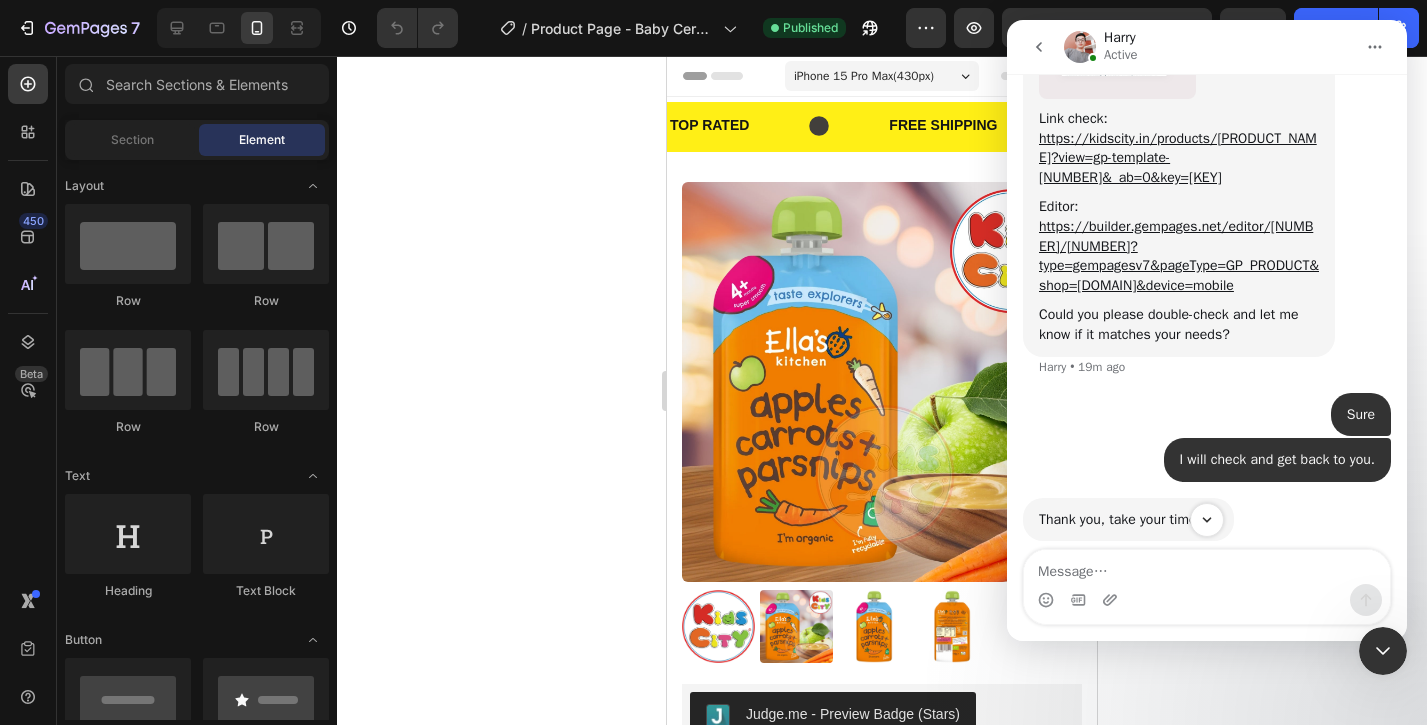 scroll, scrollTop: 28834, scrollLeft: 0, axis: vertical 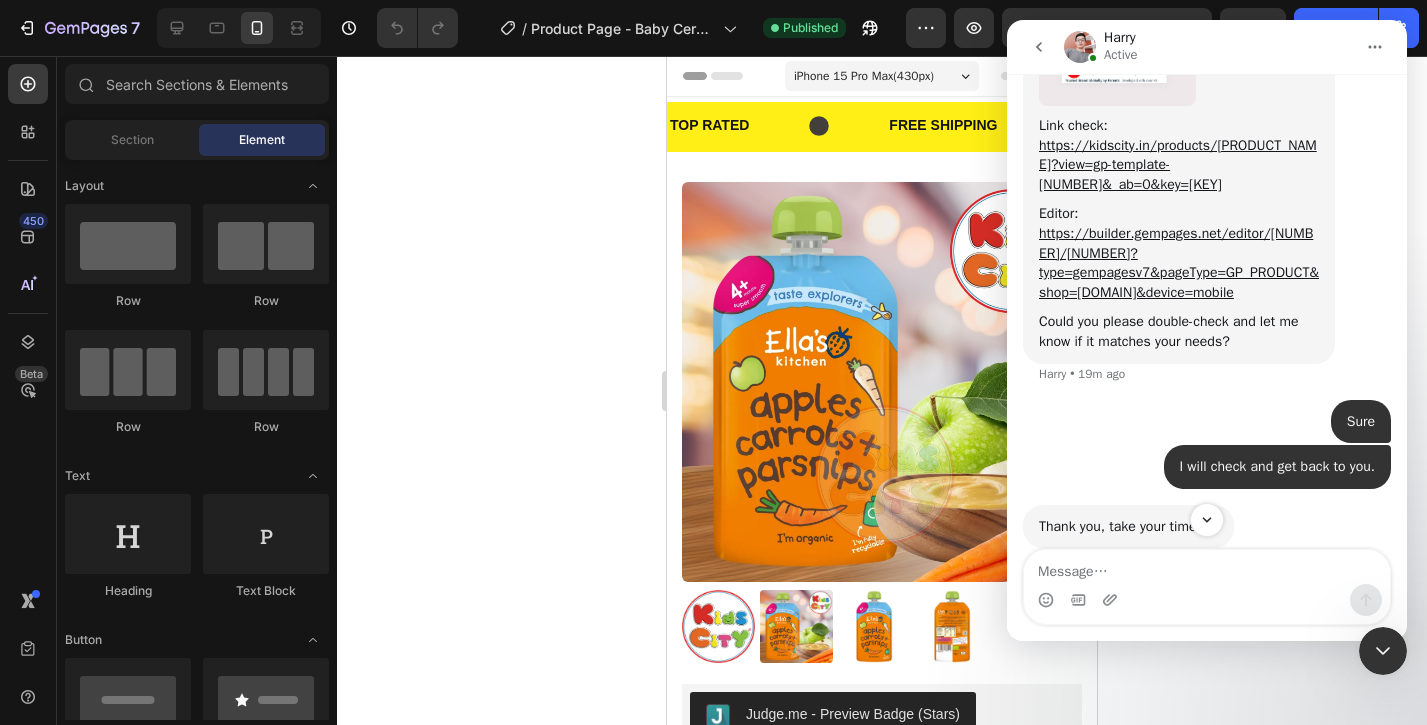 click at bounding box center [1117, -28] 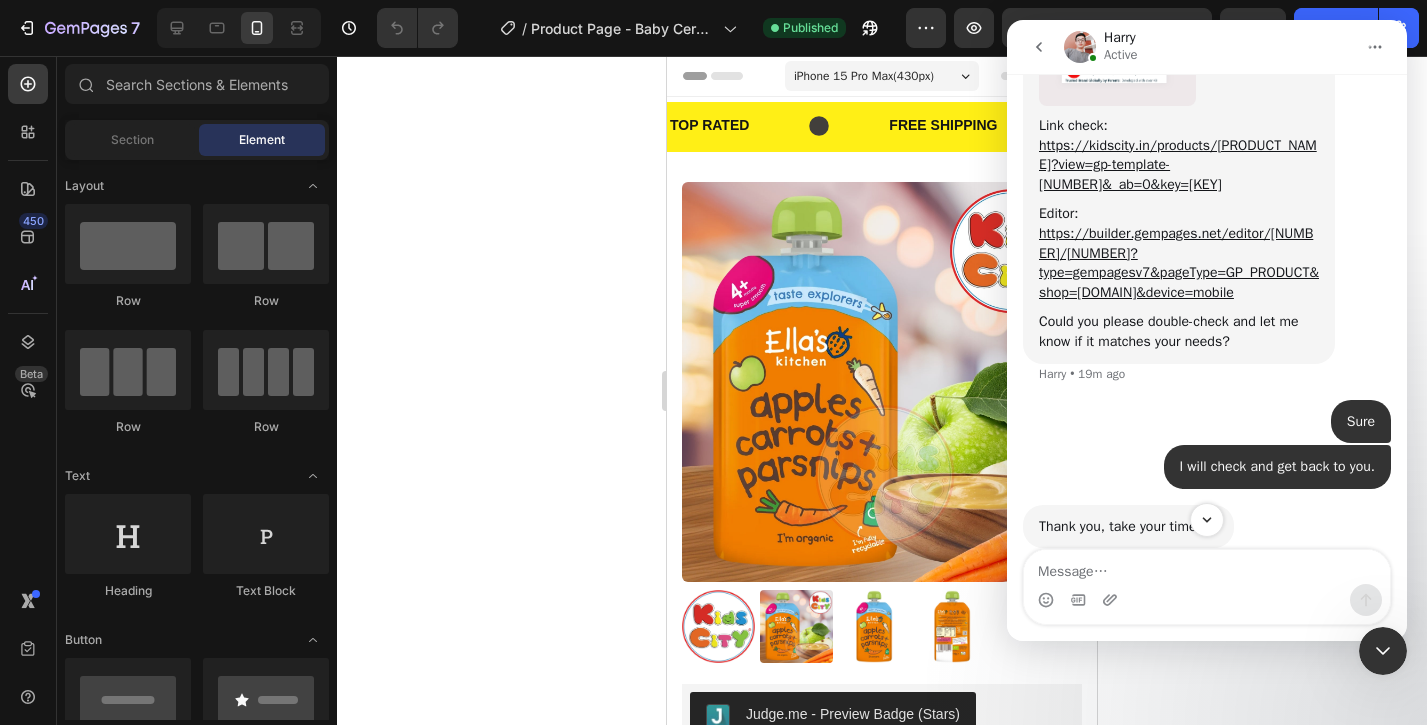 scroll, scrollTop: 0, scrollLeft: 0, axis: both 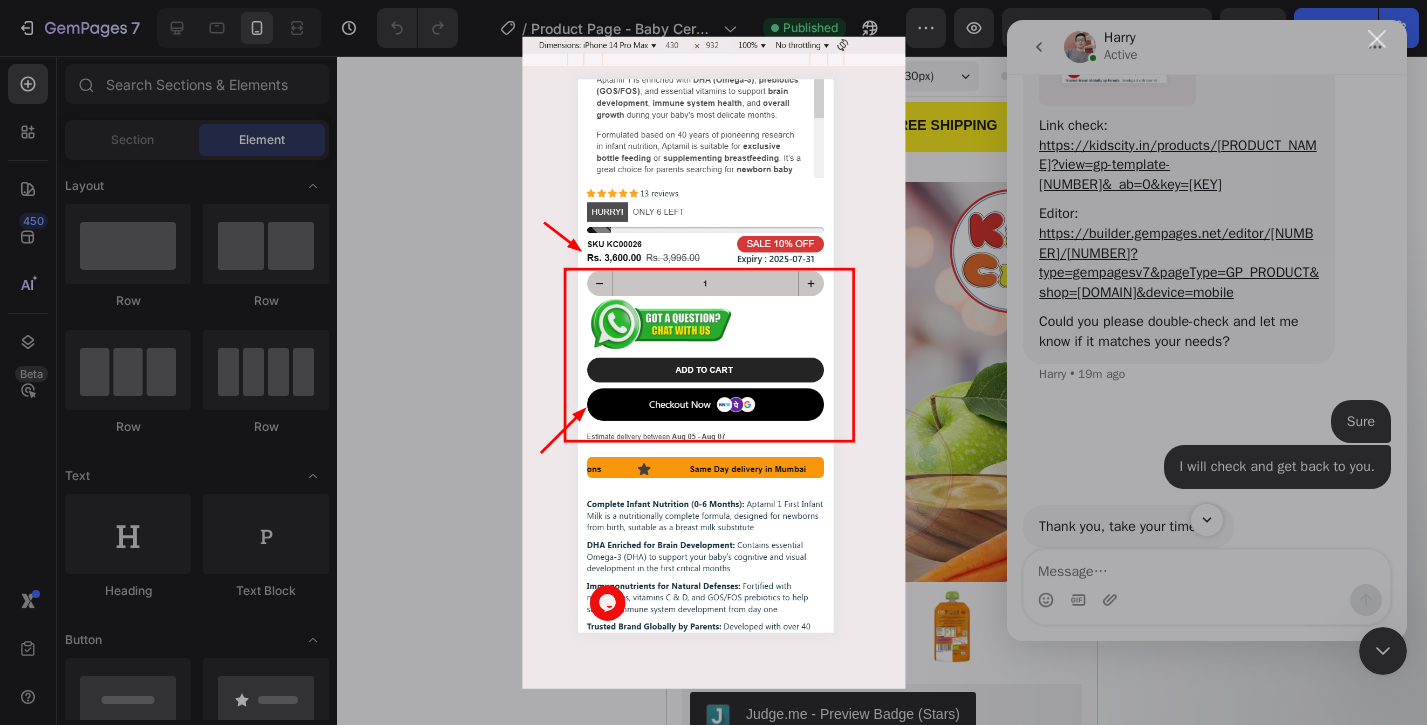 click at bounding box center [713, 362] 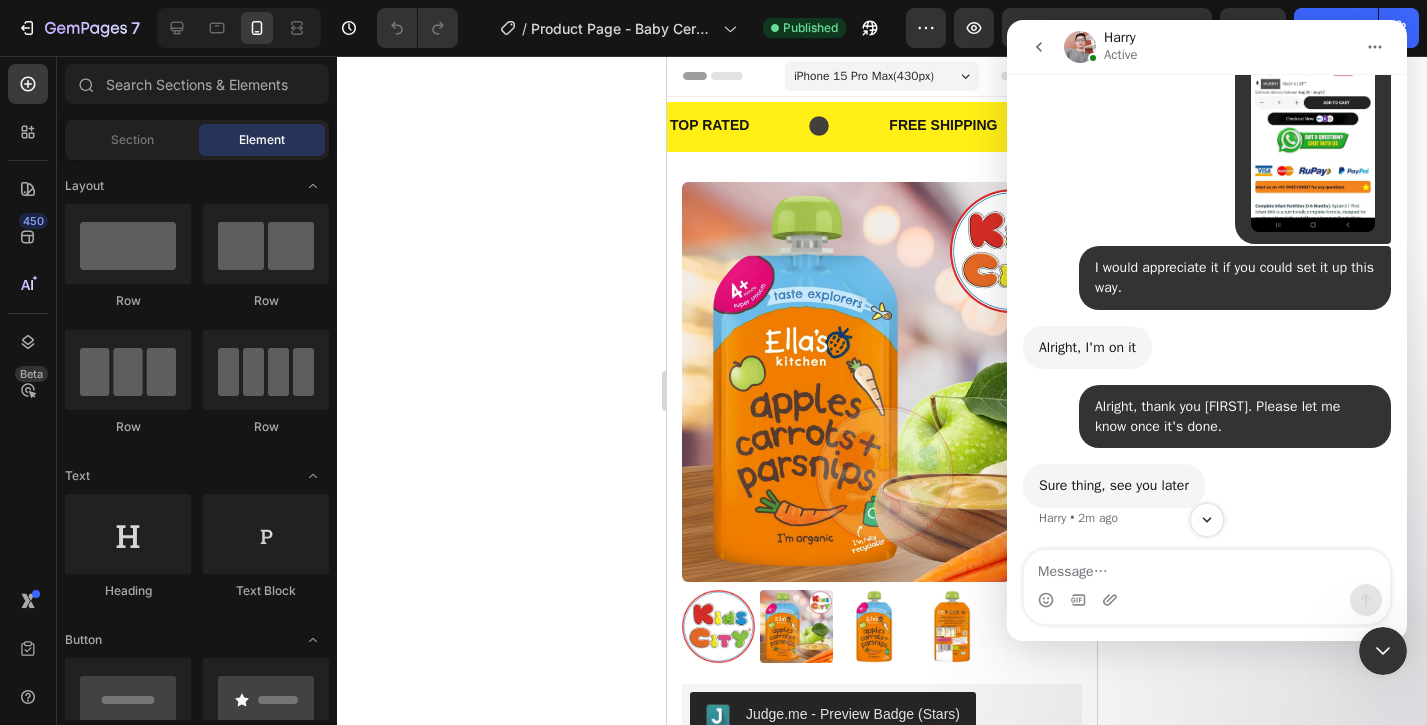 scroll, scrollTop: 29669, scrollLeft: 0, axis: vertical 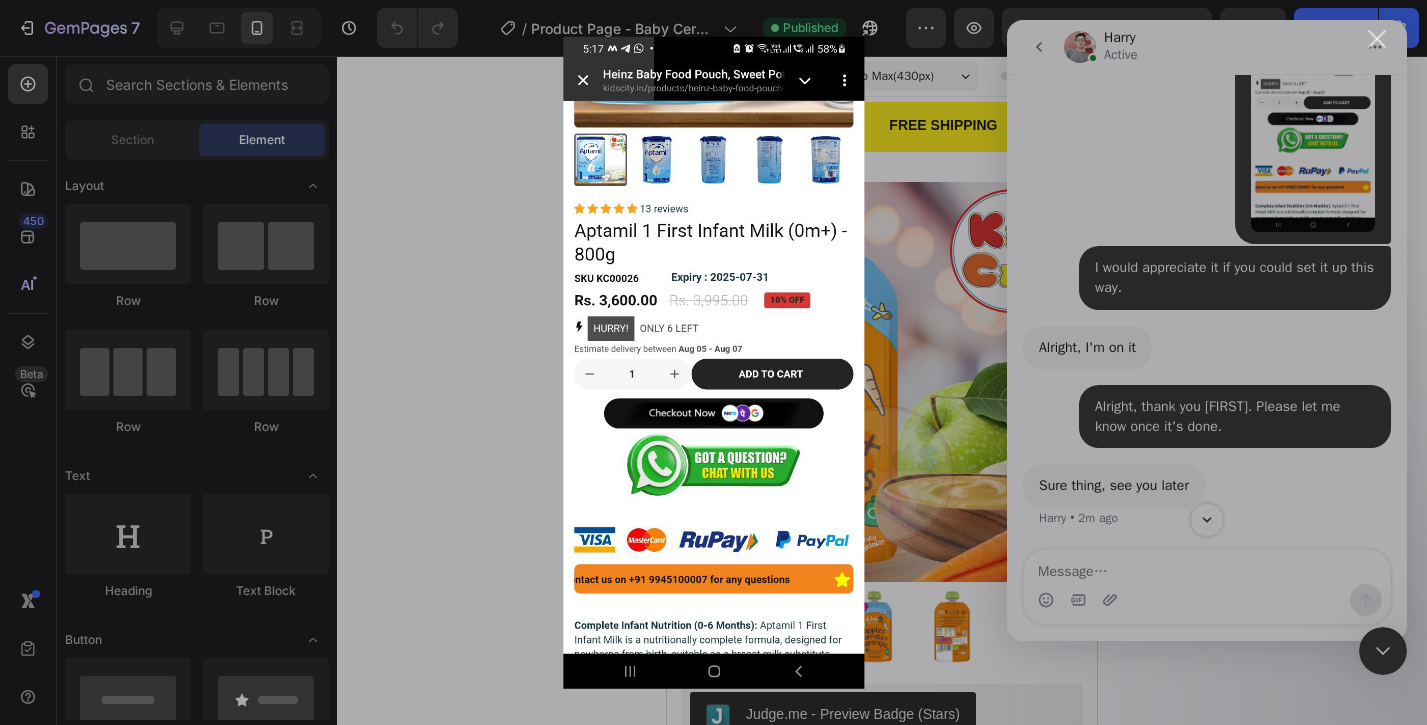 click at bounding box center [713, 362] 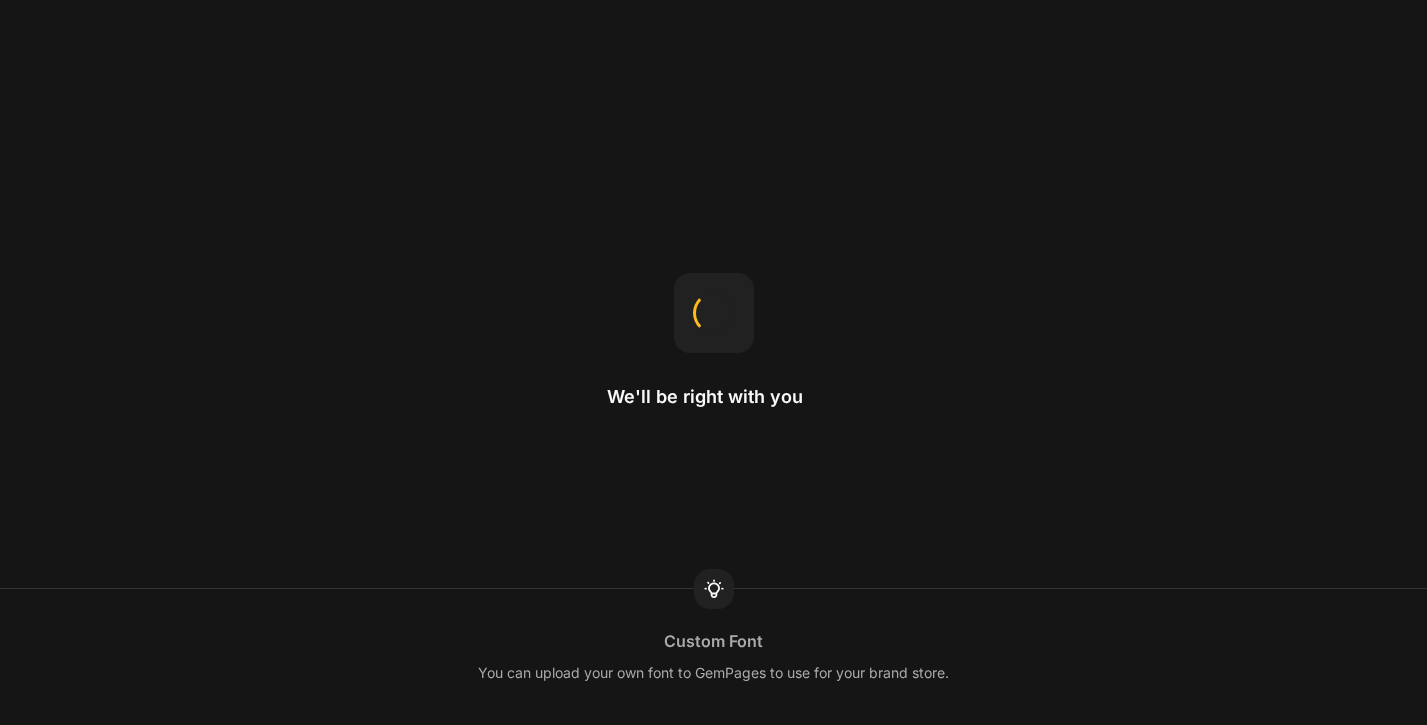 scroll, scrollTop: 0, scrollLeft: 0, axis: both 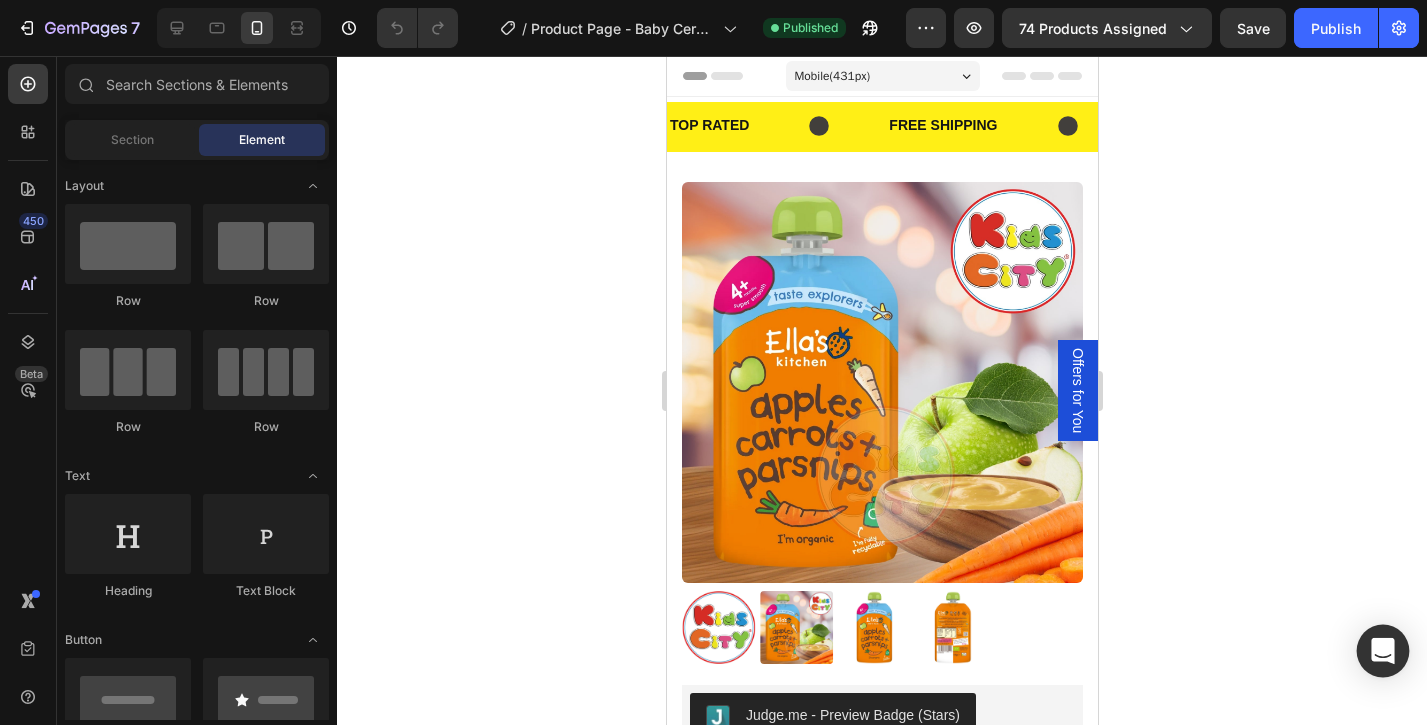 click 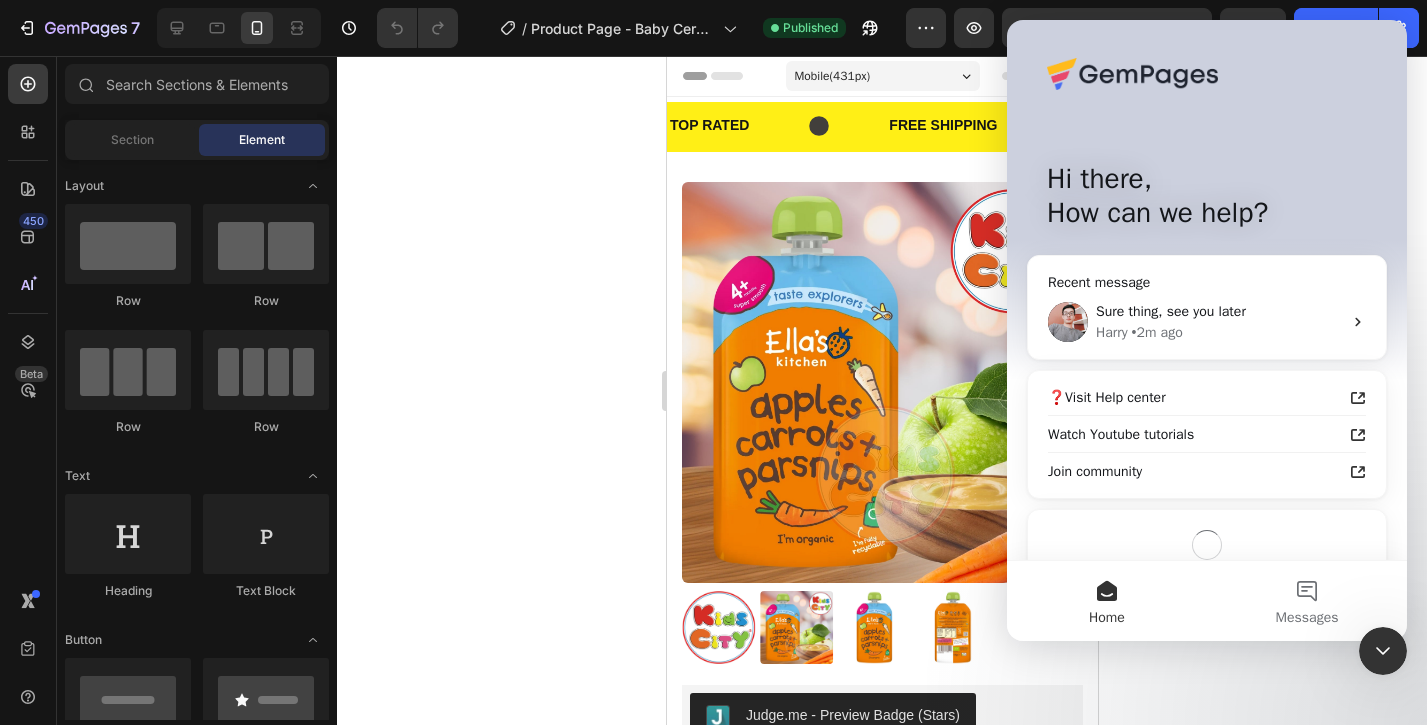 scroll, scrollTop: 0, scrollLeft: 0, axis: both 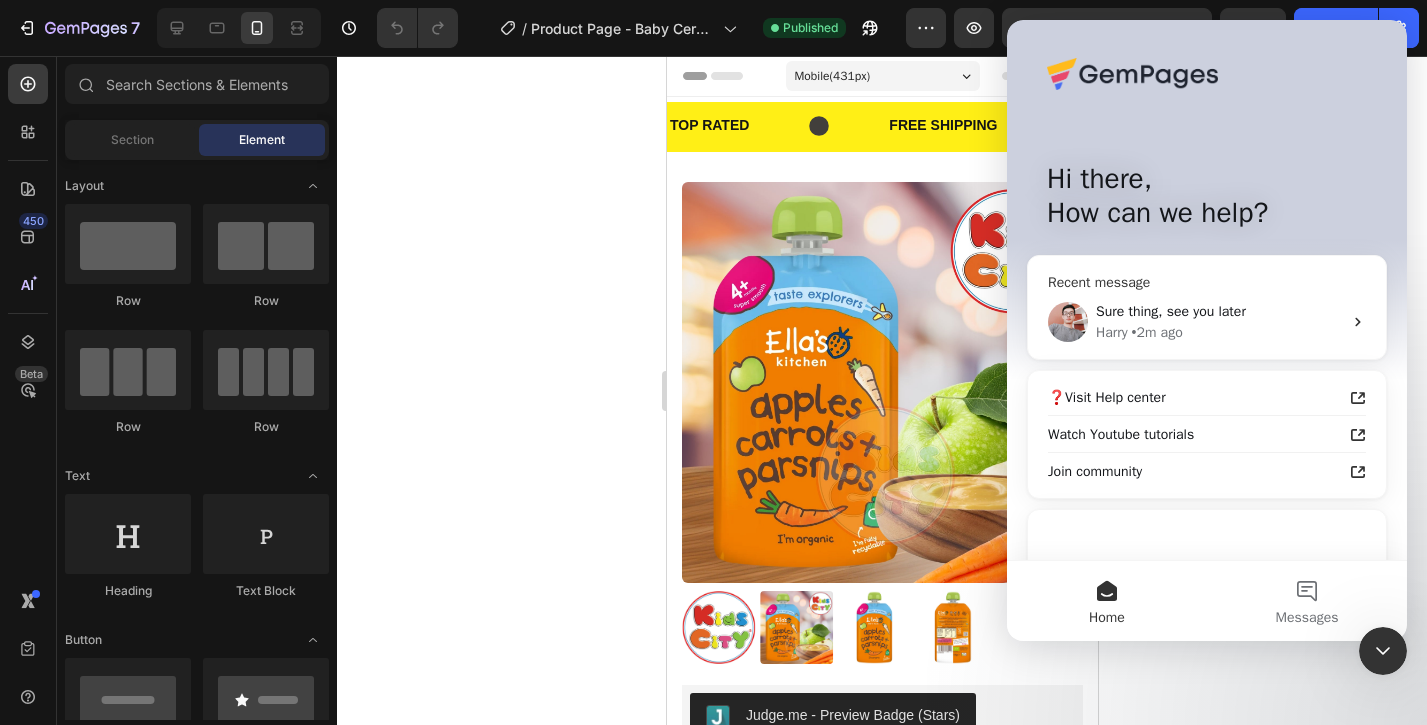 click on "Sure thing, see you later" at bounding box center [1171, 311] 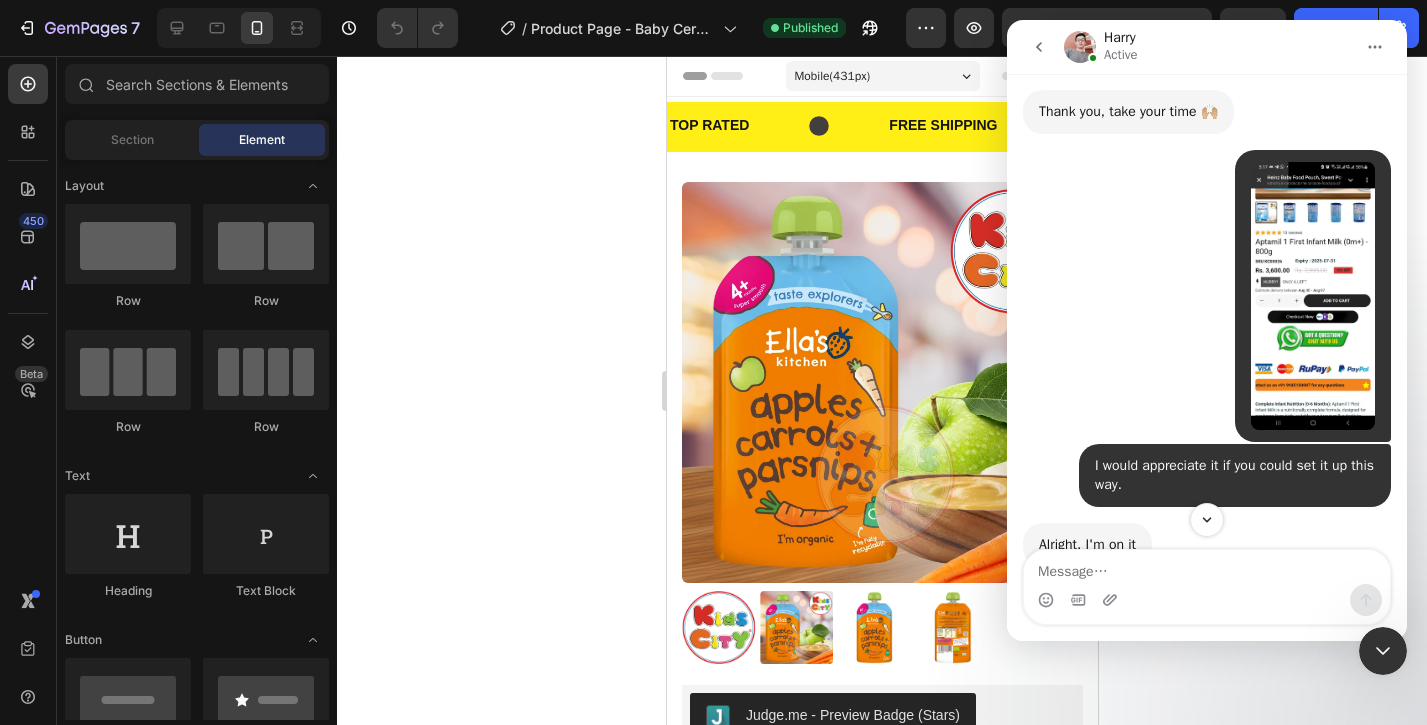 scroll, scrollTop: 29595, scrollLeft: 0, axis: vertical 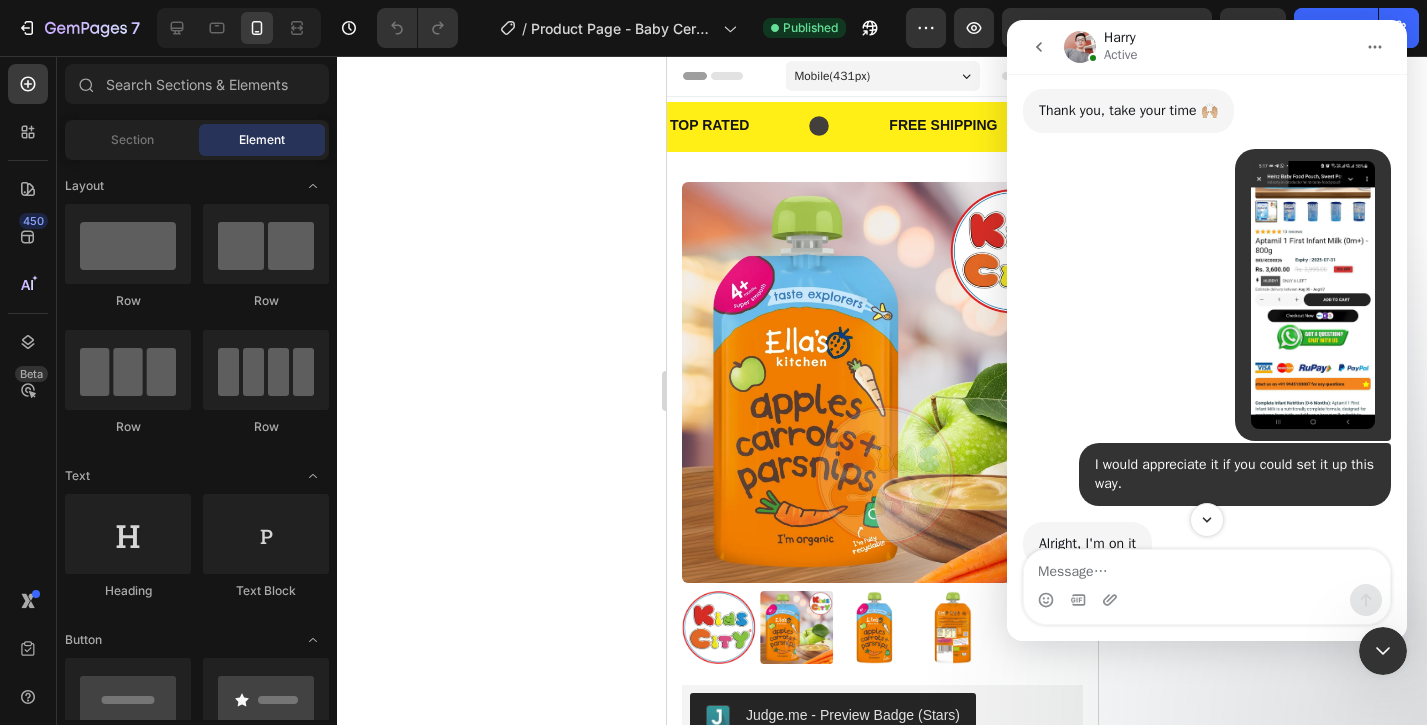 click at bounding box center (1313, 295) 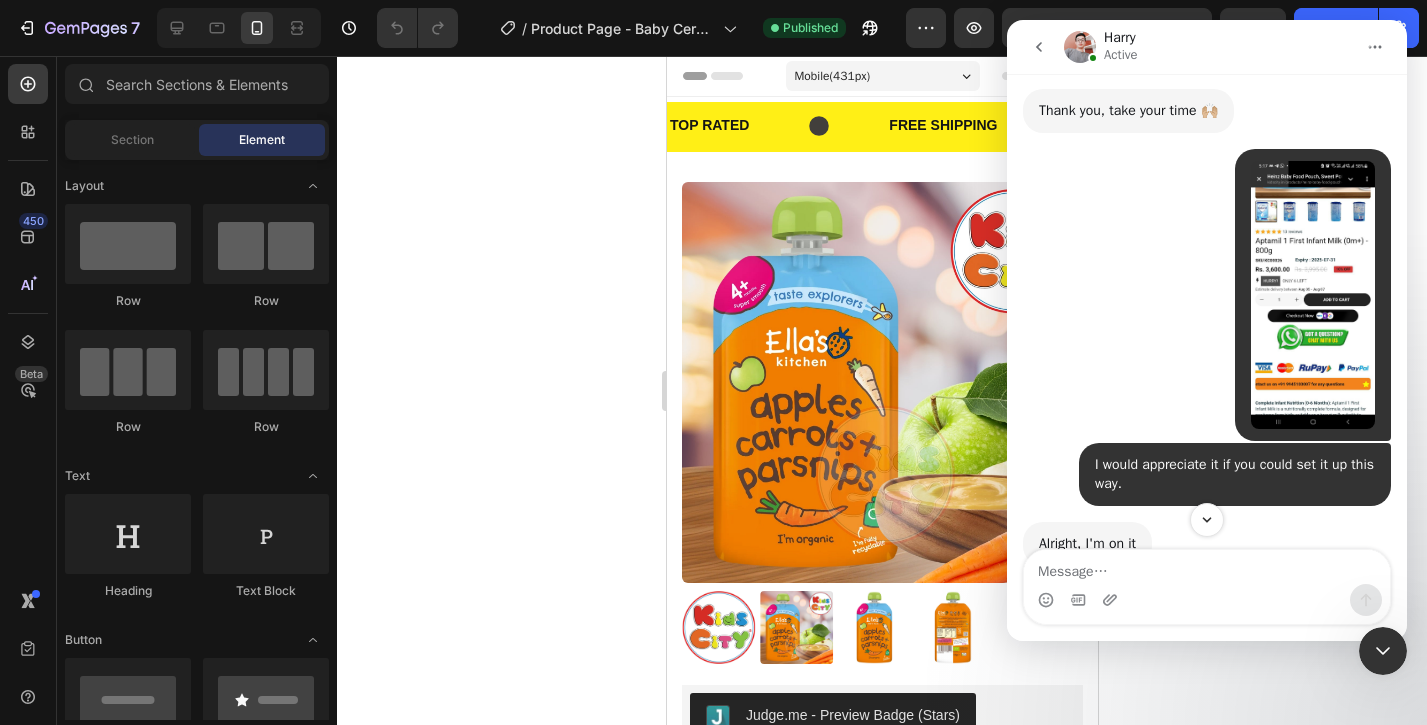 scroll, scrollTop: 0, scrollLeft: 0, axis: both 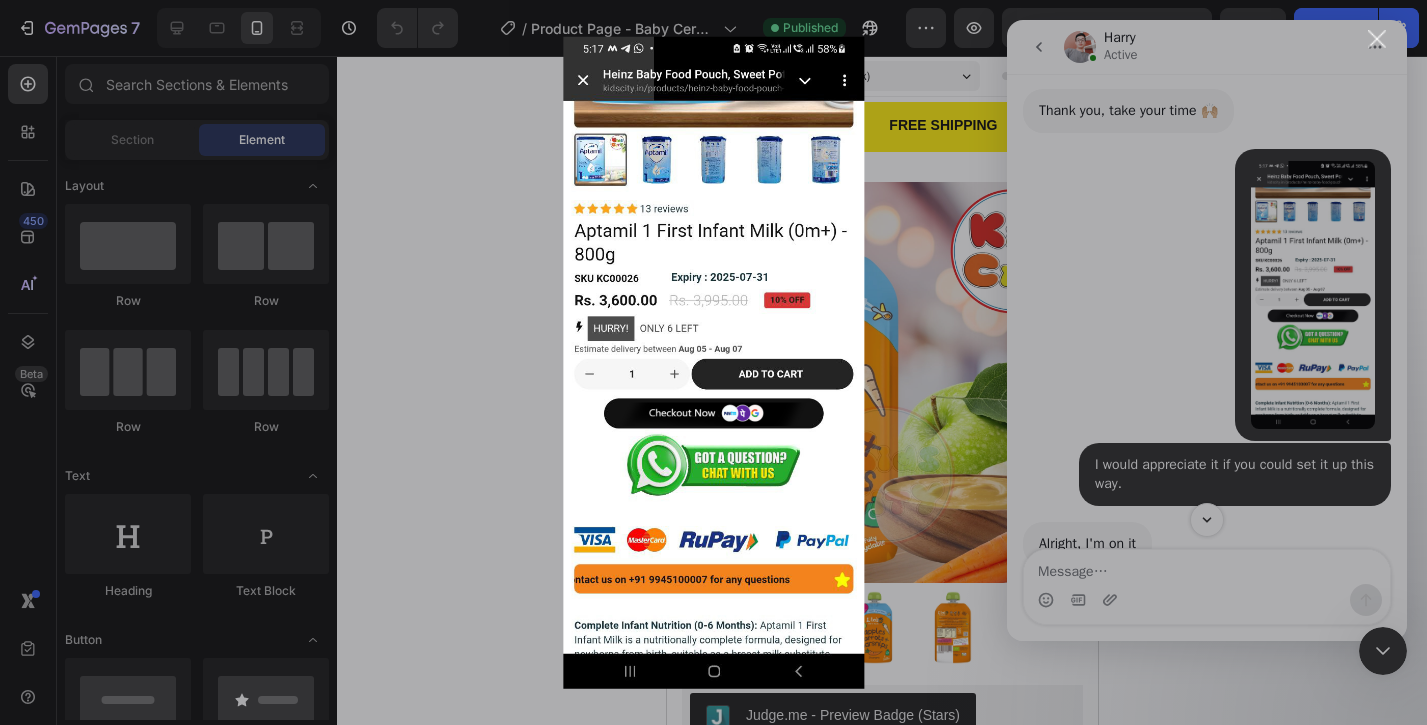click at bounding box center [713, 362] 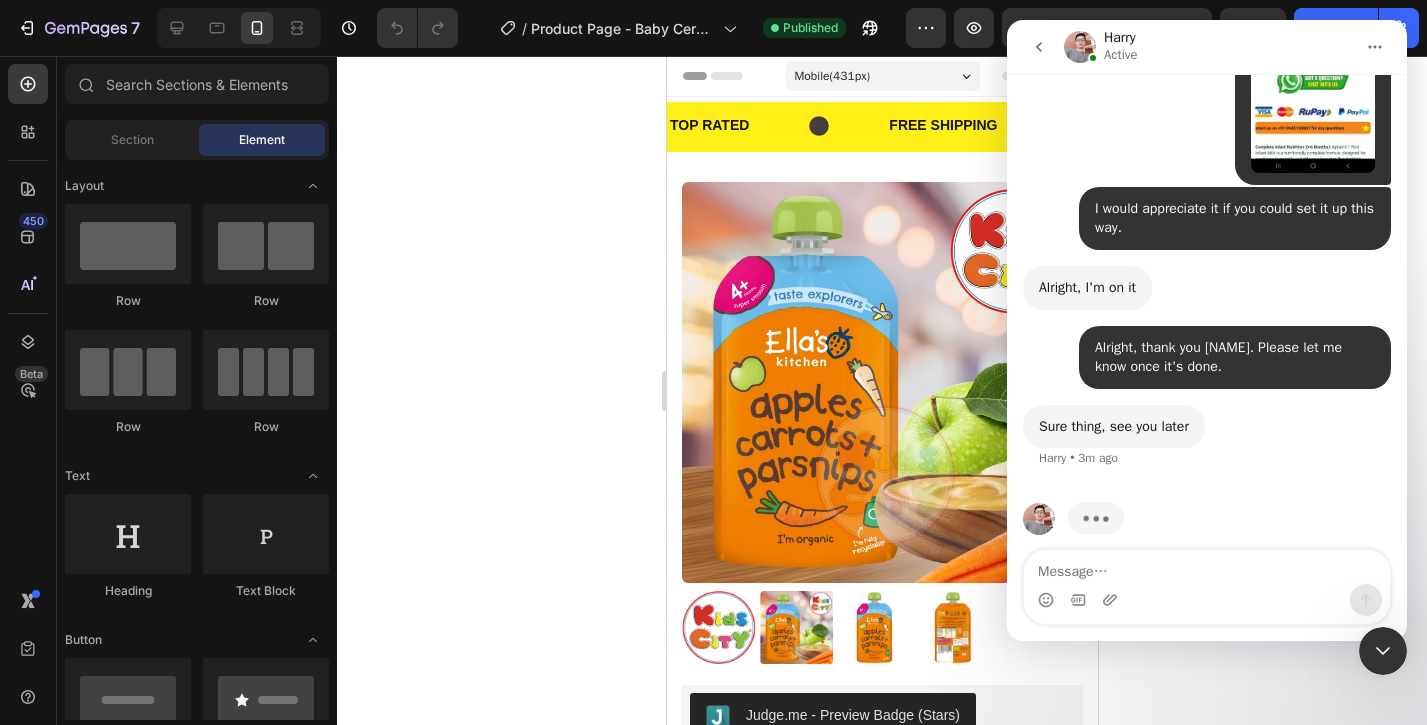 scroll, scrollTop: 29851, scrollLeft: 0, axis: vertical 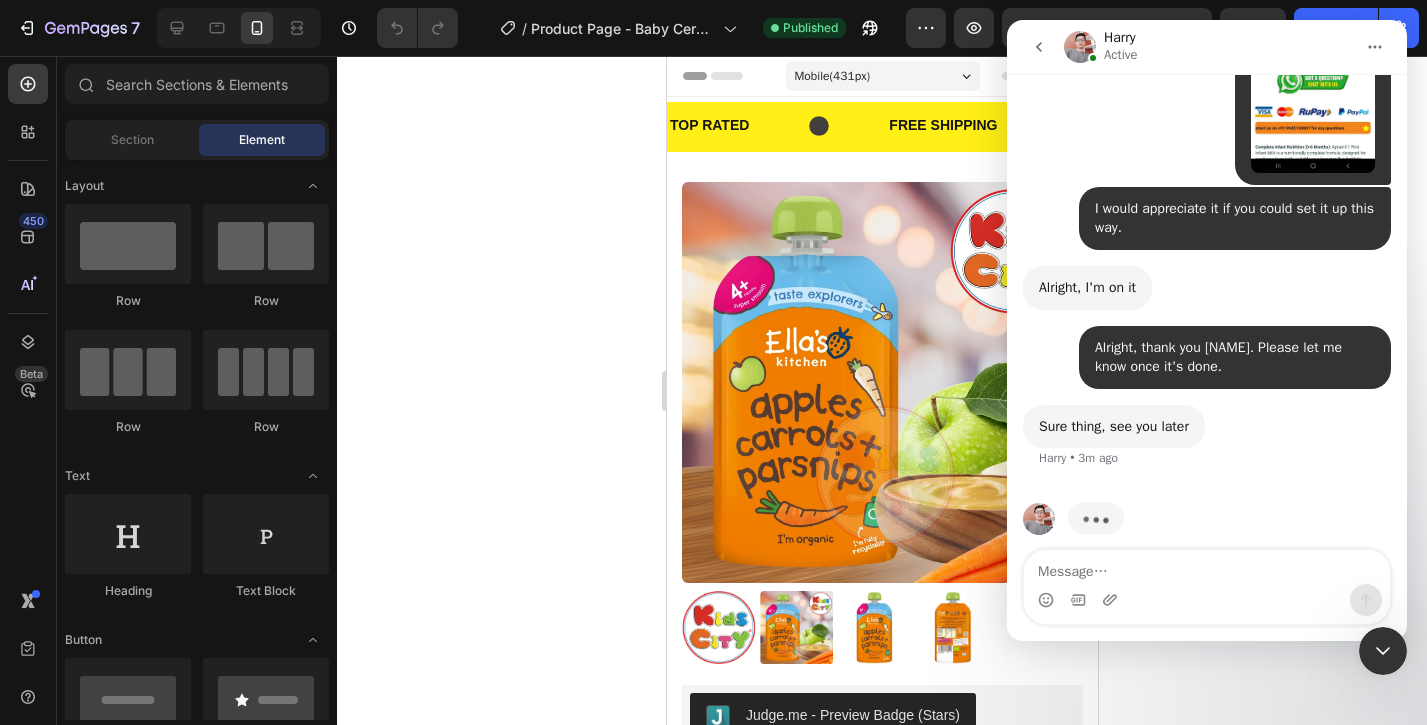 click on "Alright, thank you [FIRST]. Please let me know once it's done." at bounding box center [1235, 357] 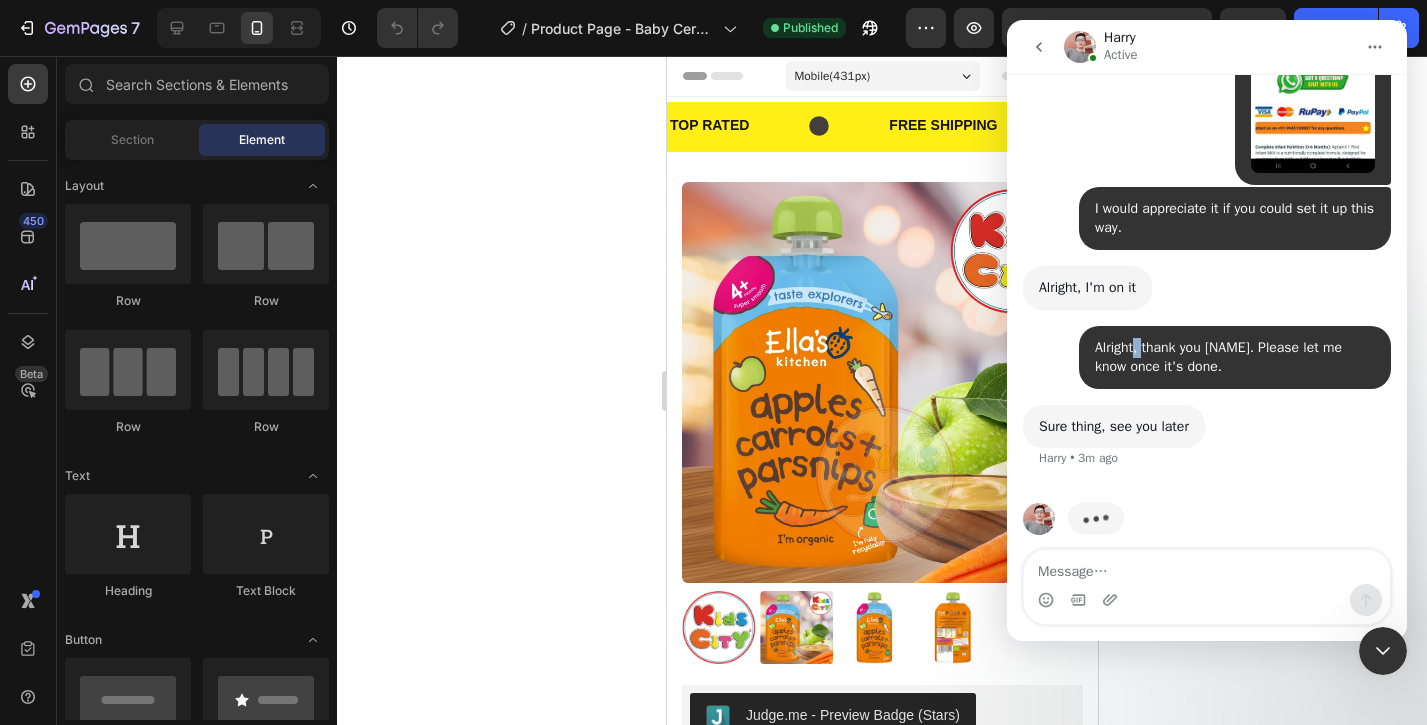 click on "Alright, thank you [FIRST]. Please let me know once it's done." at bounding box center (1235, 357) 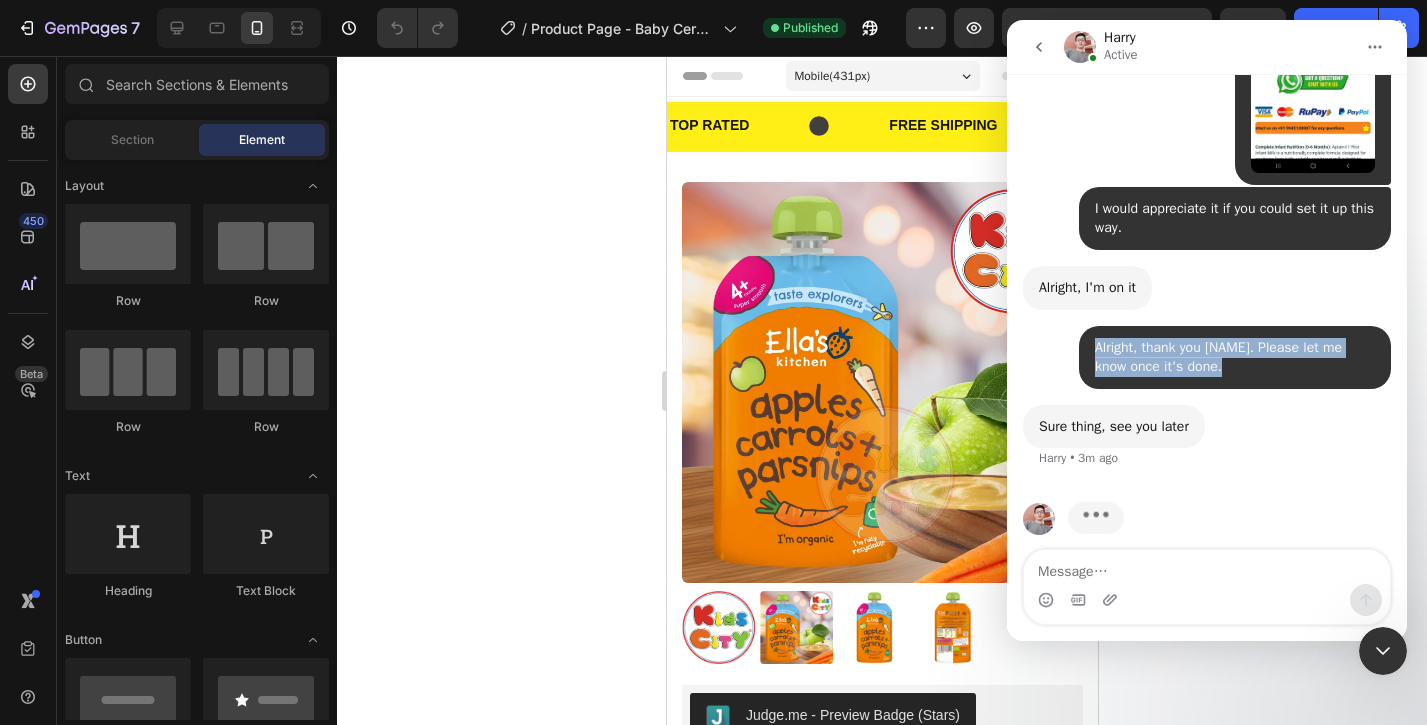 click on "Alright, thank you [FIRST]. Please let me know once it's done." at bounding box center (1235, 357) 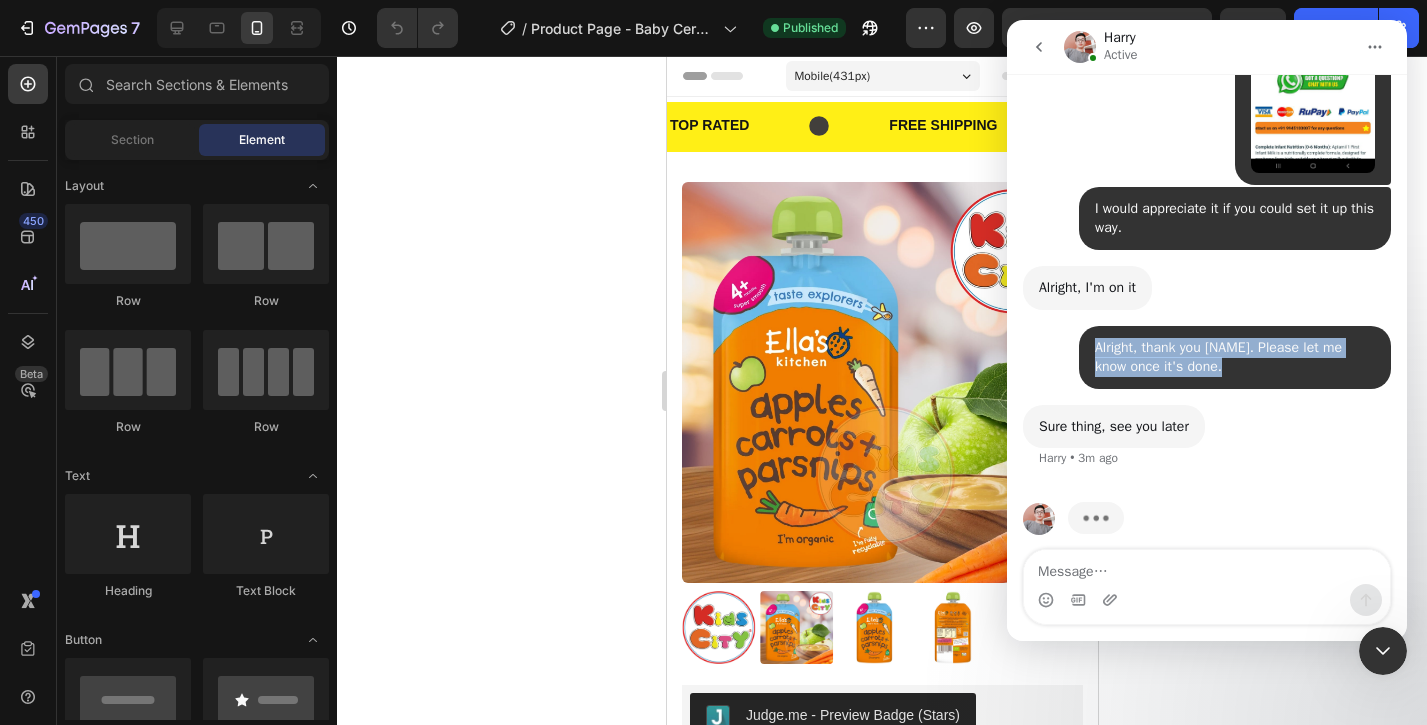 click on "Alright, thank you [FIRST]. Please let me know once it's done." at bounding box center [1235, 357] 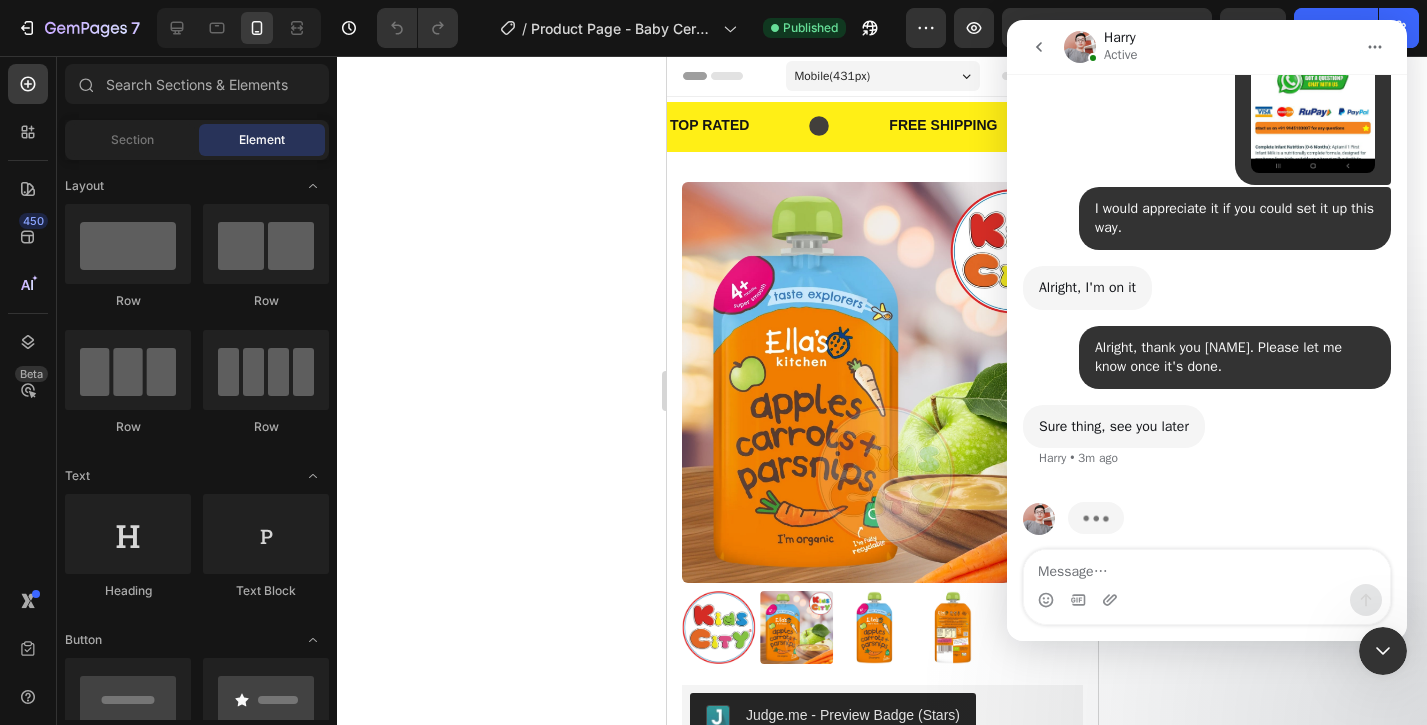 click on "Alright, thank you [FIRST]. Please let me know once it's done." at bounding box center (1235, 357) 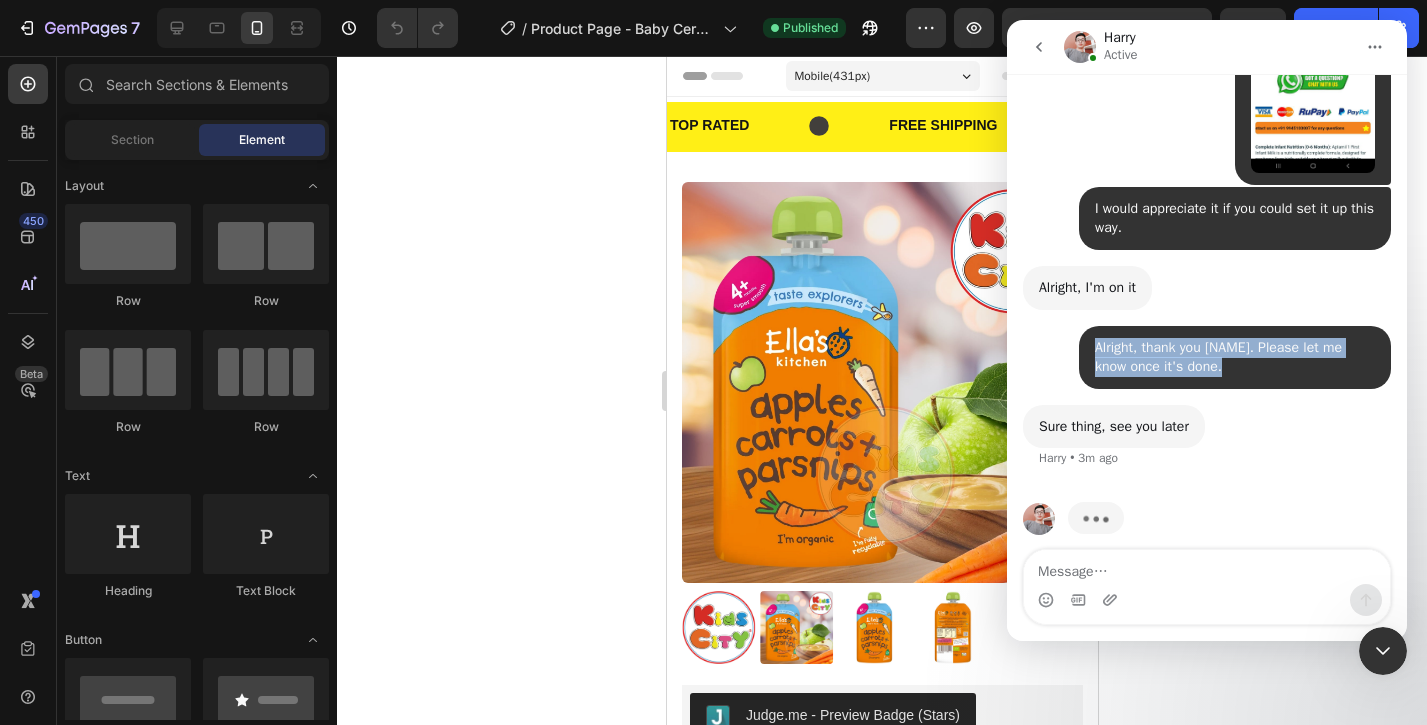 click on "Alright, thank you [FIRST]. Please let me know once it's done." at bounding box center (1235, 357) 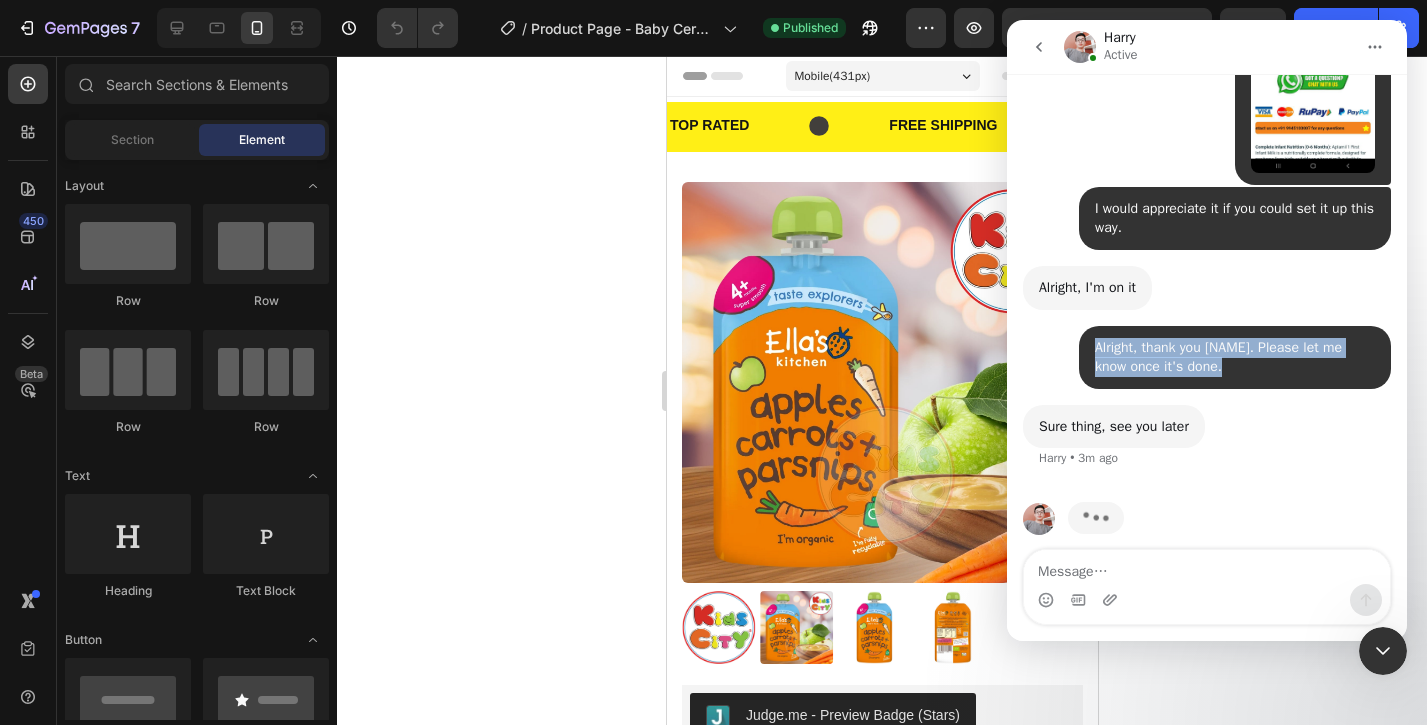 click on "Alright, thank you [FIRST]. Please let me know once it's done." at bounding box center (1235, 357) 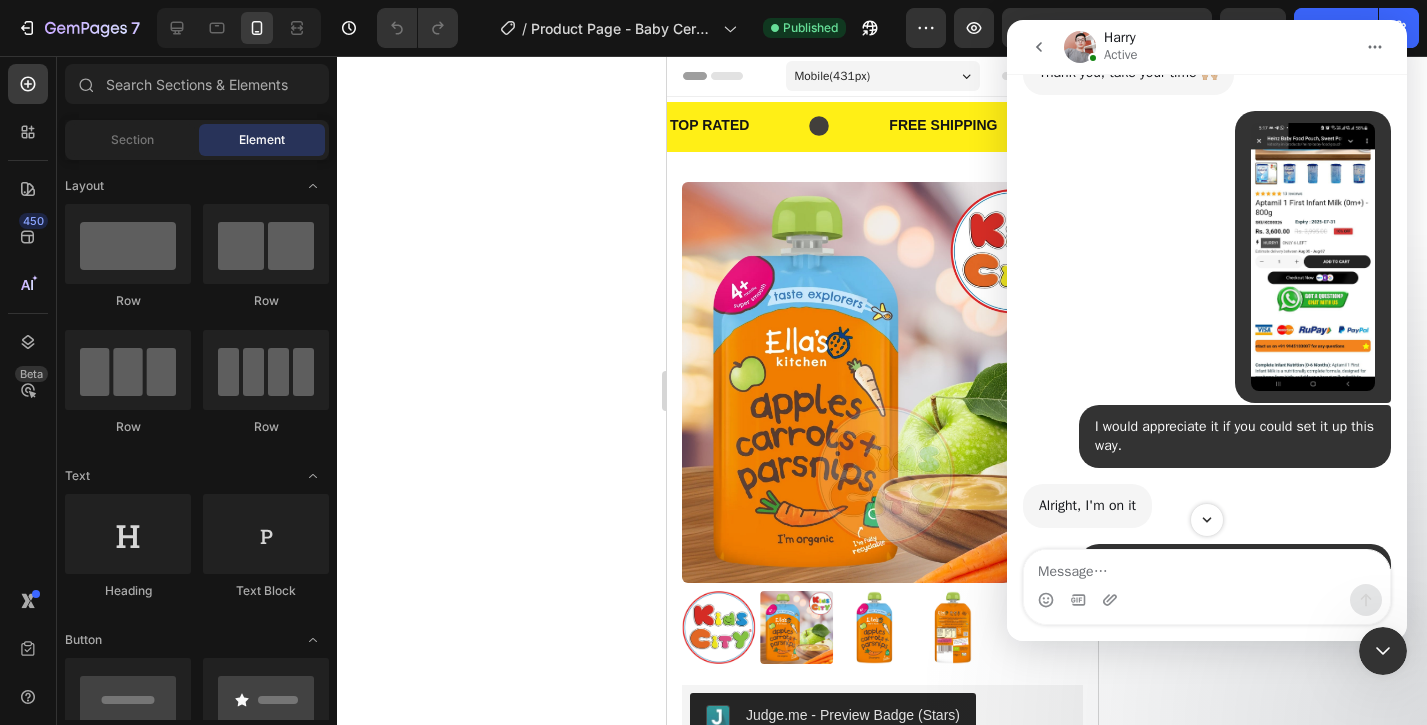 scroll, scrollTop: 29632, scrollLeft: 0, axis: vertical 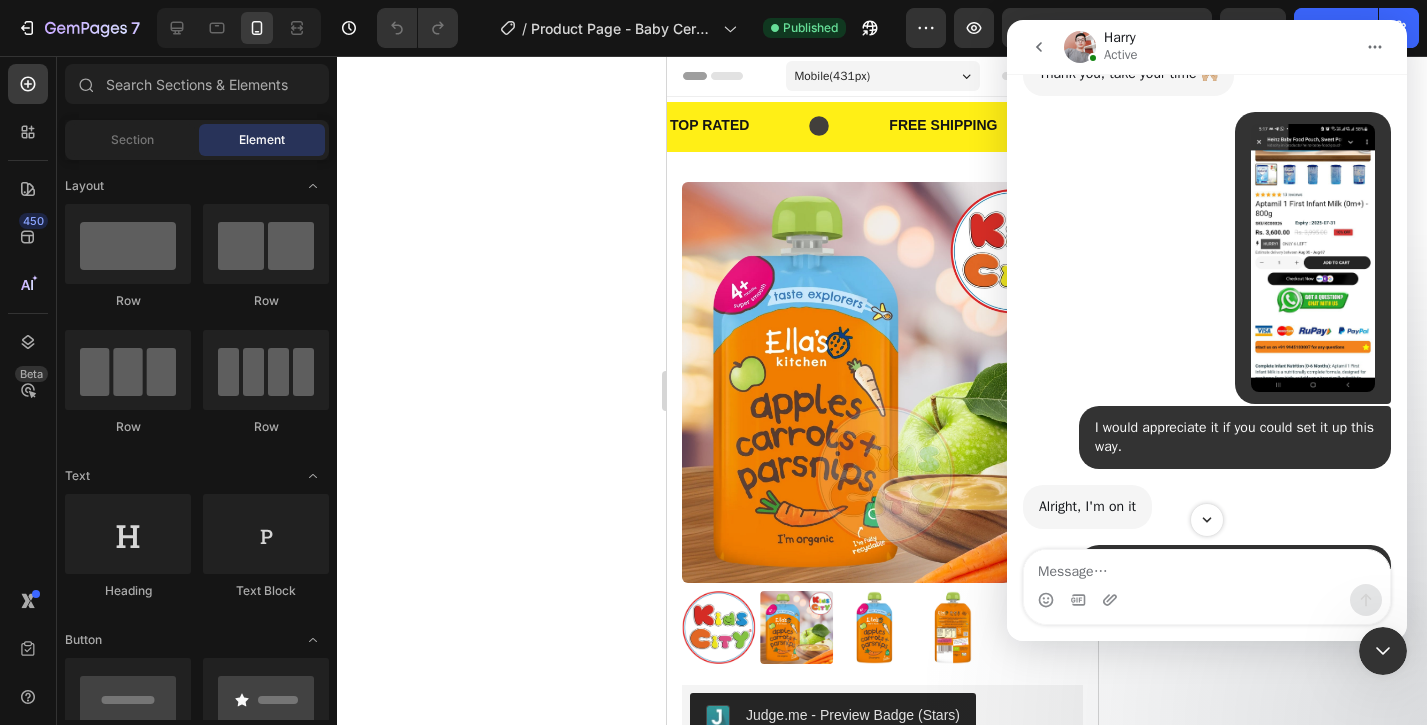 click at bounding box center [1313, 258] 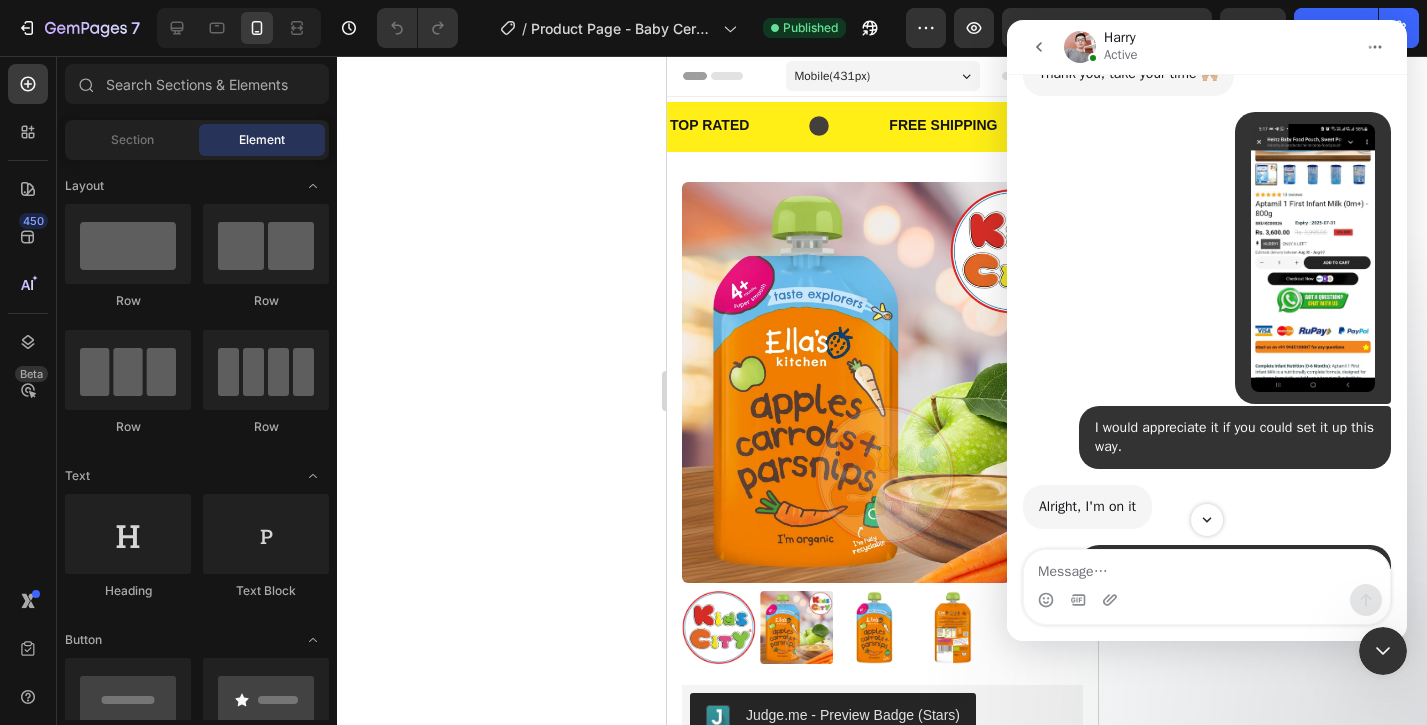 scroll, scrollTop: 0, scrollLeft: 0, axis: both 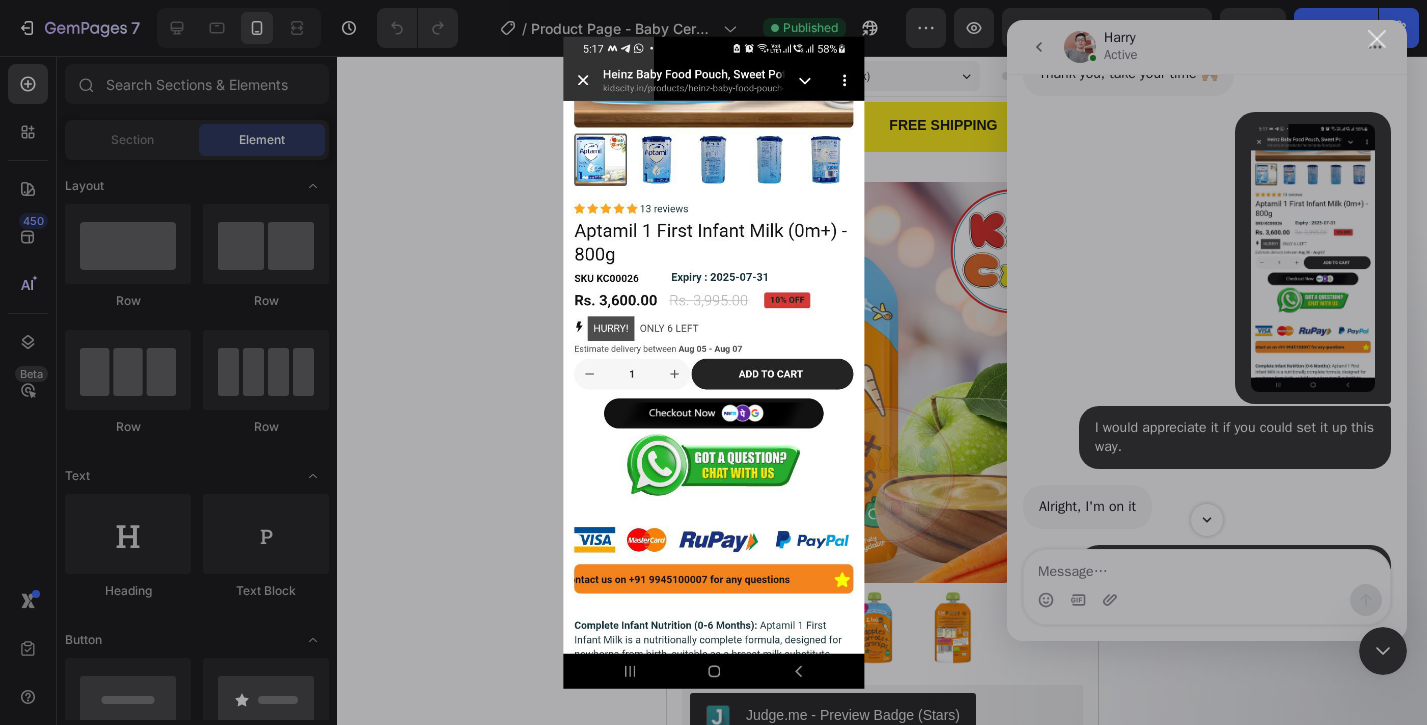 click at bounding box center [713, 362] 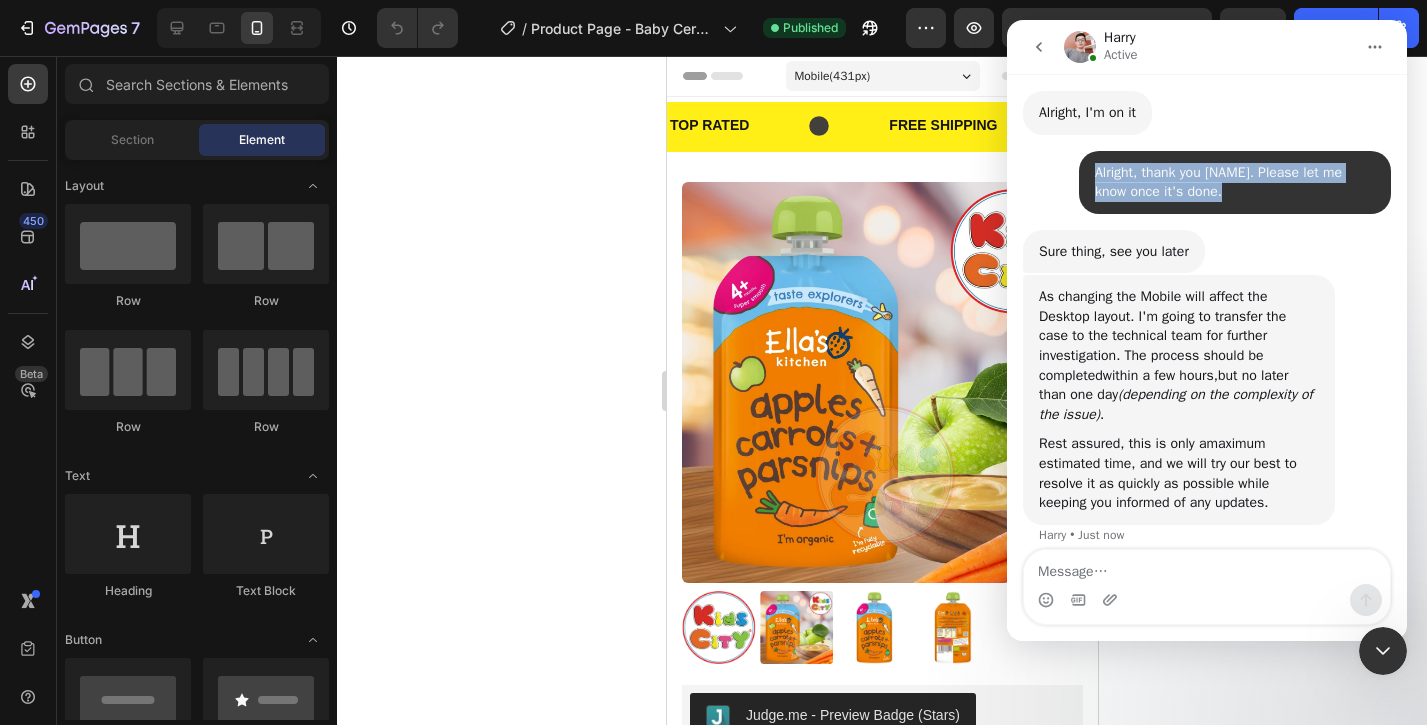 scroll, scrollTop: 30026, scrollLeft: 0, axis: vertical 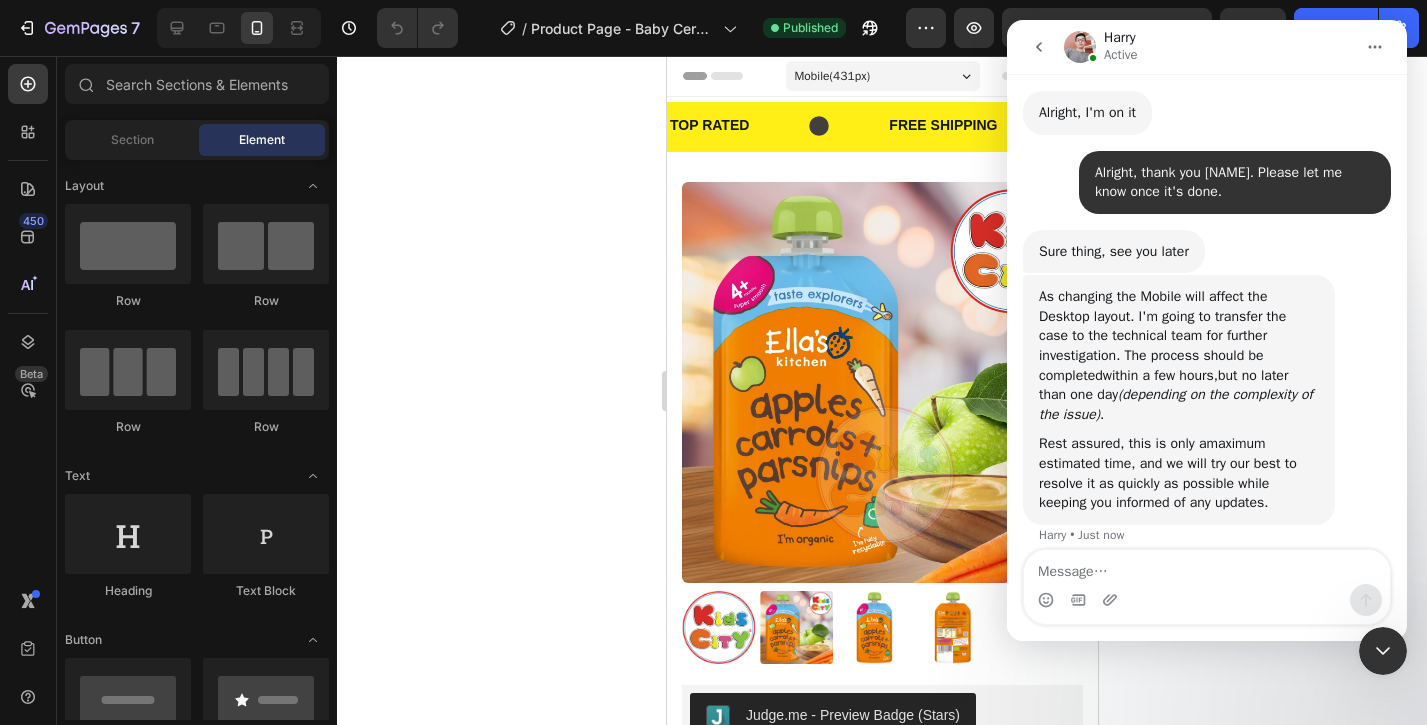 click on "As changing the Mobile will affect the Desktop layout. I'm going to transfer the case to the technical team for further investigation. The process should be completed  within a few hours,  but no later than one day  (depending on the complexity of the issue) ." at bounding box center (1179, 355) 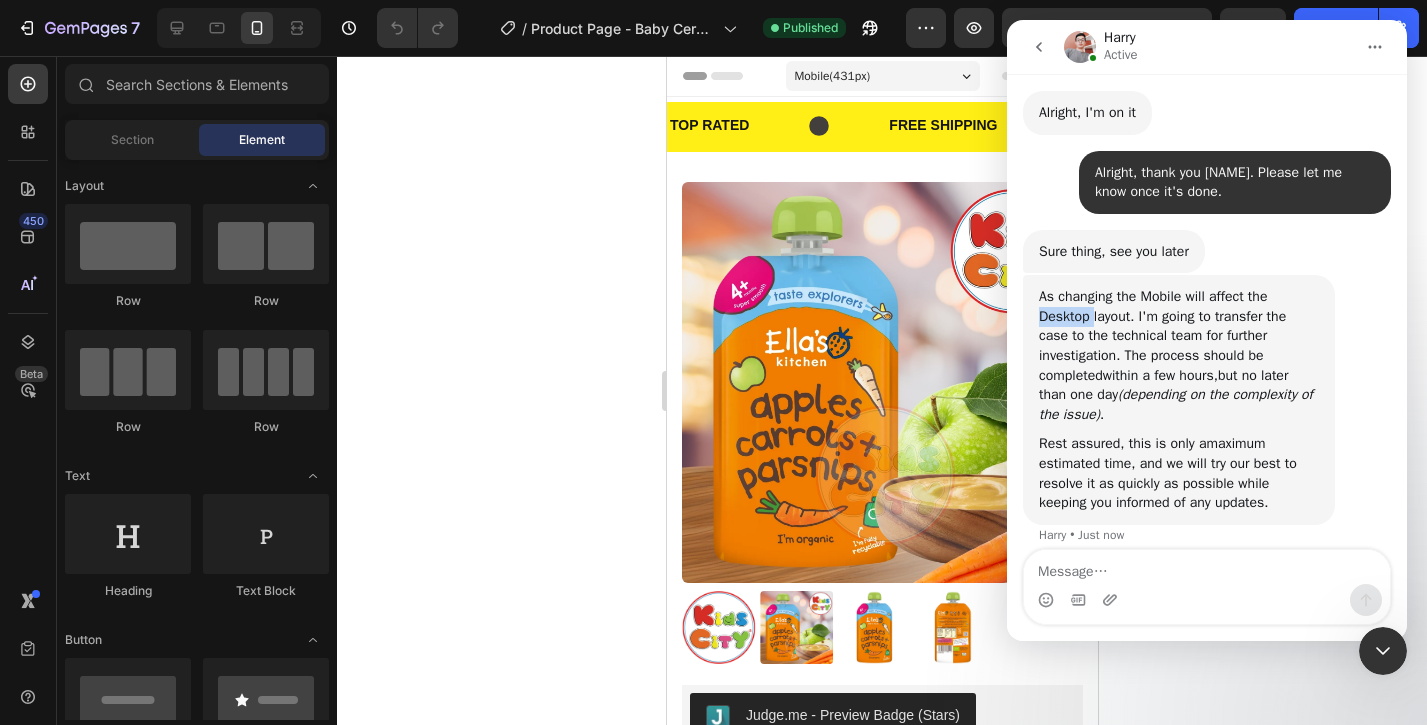 click on "As changing the Mobile will affect the Desktop layout. I'm going to transfer the case to the technical team for further investigation. The process should be completed  within a few hours,  but no later than one day  (depending on the complexity of the issue) ." at bounding box center [1179, 355] 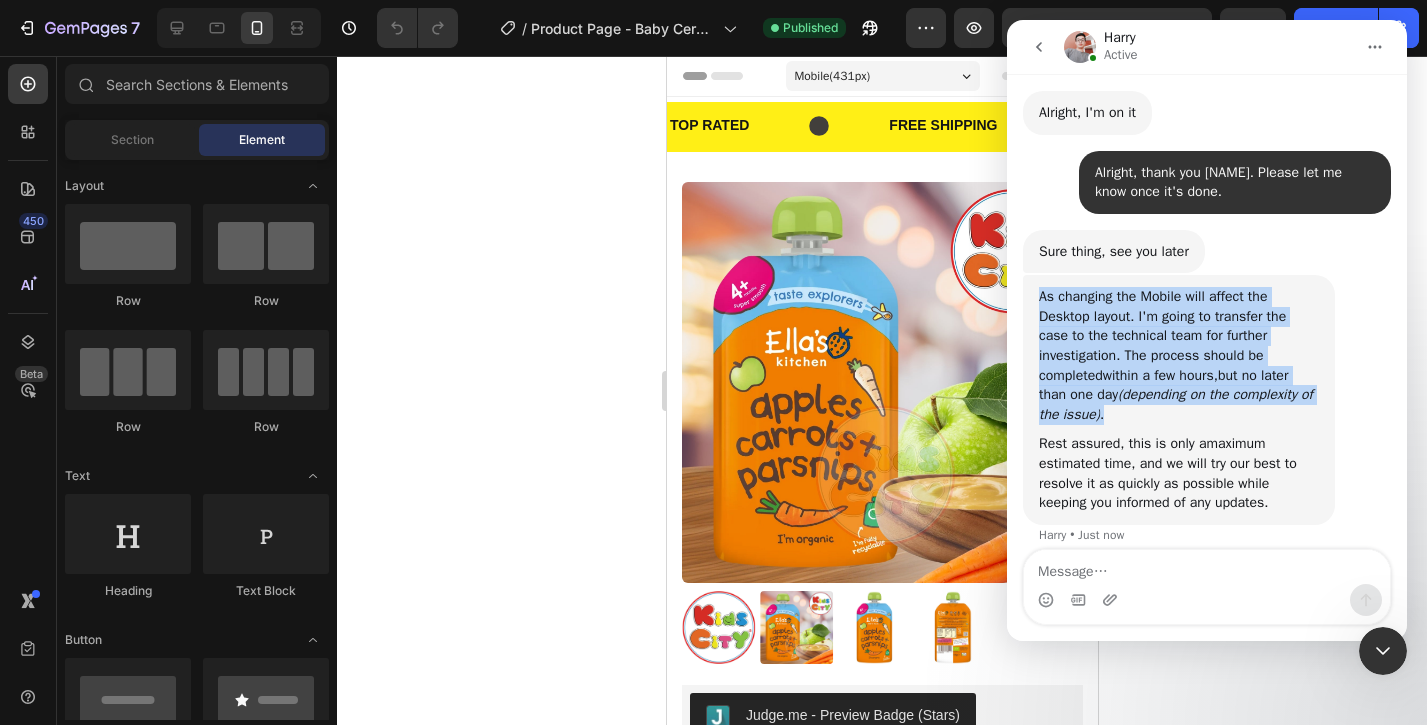 click on "As changing the Mobile will affect the Desktop layout. I'm going to transfer the case to the technical team for further investigation. The process should be completed  within a few hours,  but no later than one day  (depending on the complexity of the issue) ." at bounding box center [1179, 355] 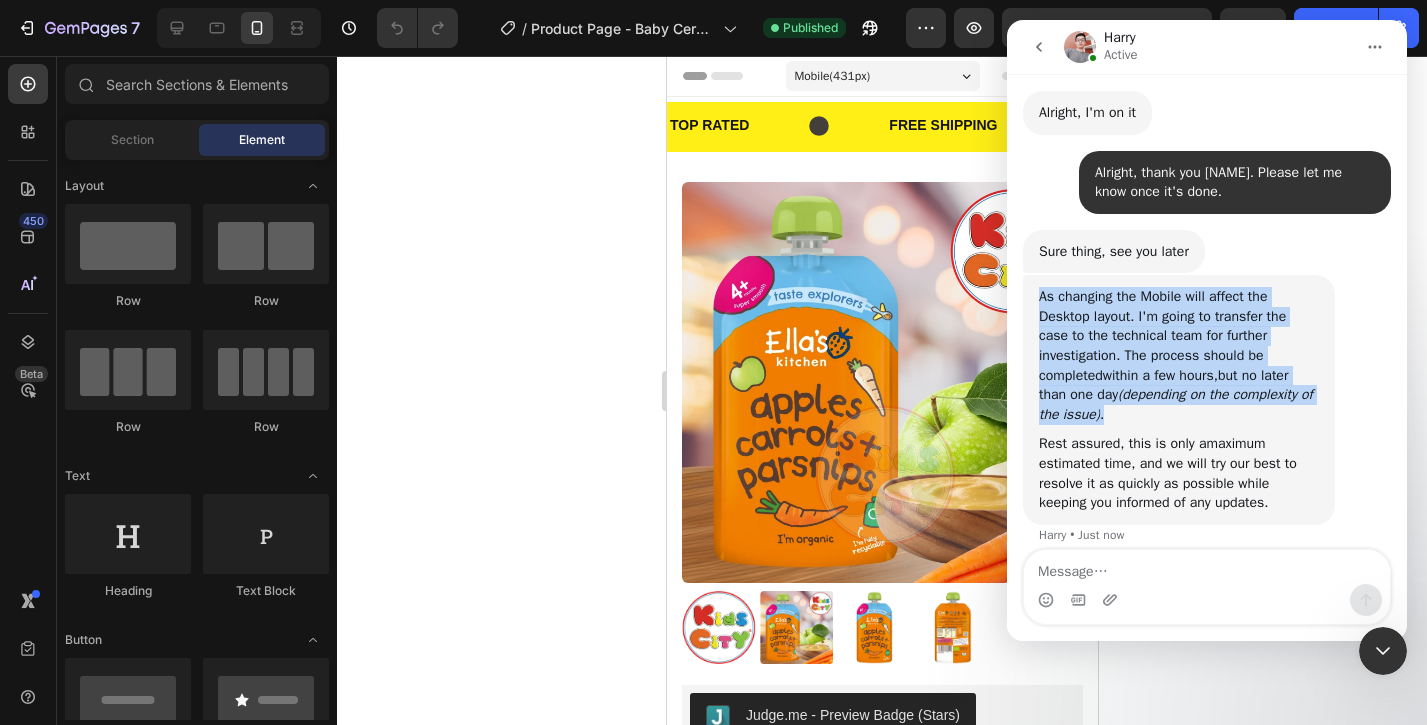 click on "As changing the Mobile will affect the Desktop layout. I'm going to transfer the case to the technical team for further investigation. The process should be completed  within a few hours,  but no later than one day  (depending on the complexity of the issue) ." at bounding box center [1179, 355] 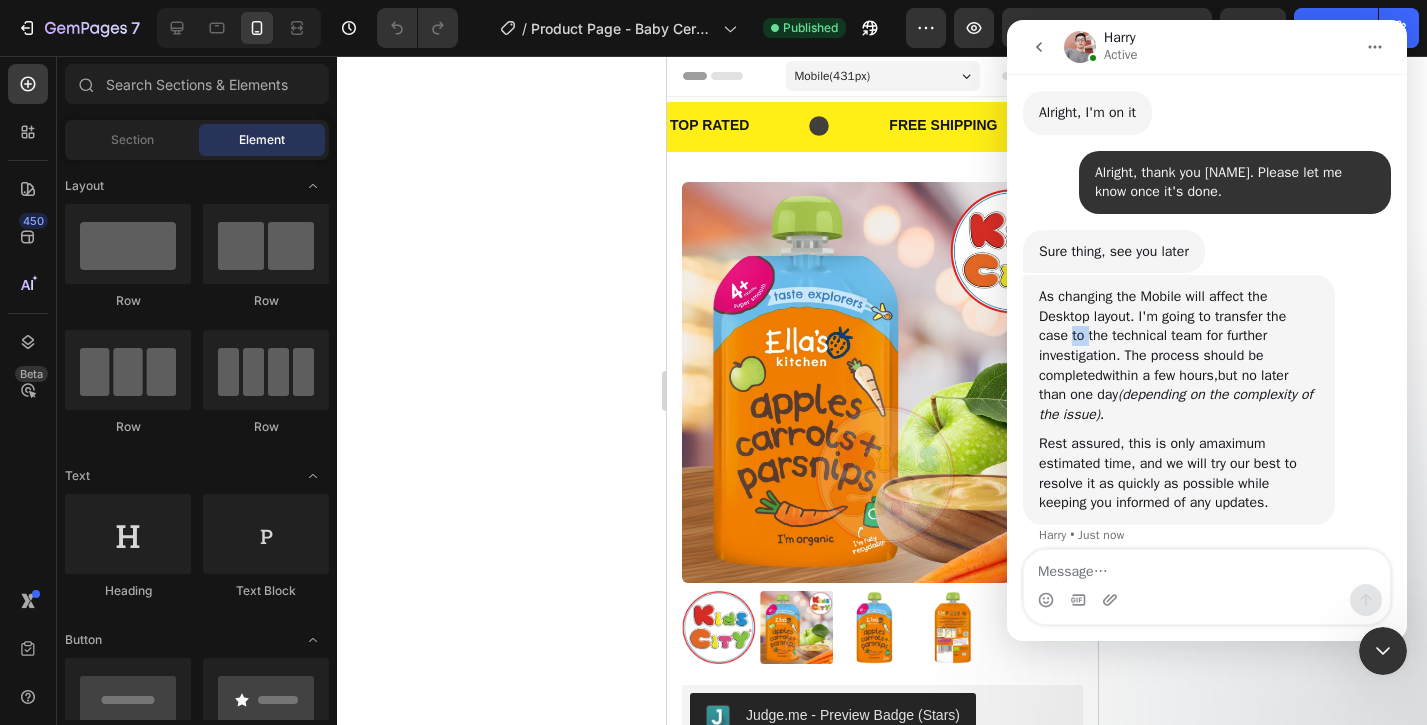 click on "As changing the Mobile will affect the Desktop layout. I'm going to transfer the case to the technical team for further investigation. The process should be completed  within a few hours,  but no later than one day  (depending on the complexity of the issue) ." at bounding box center (1179, 355) 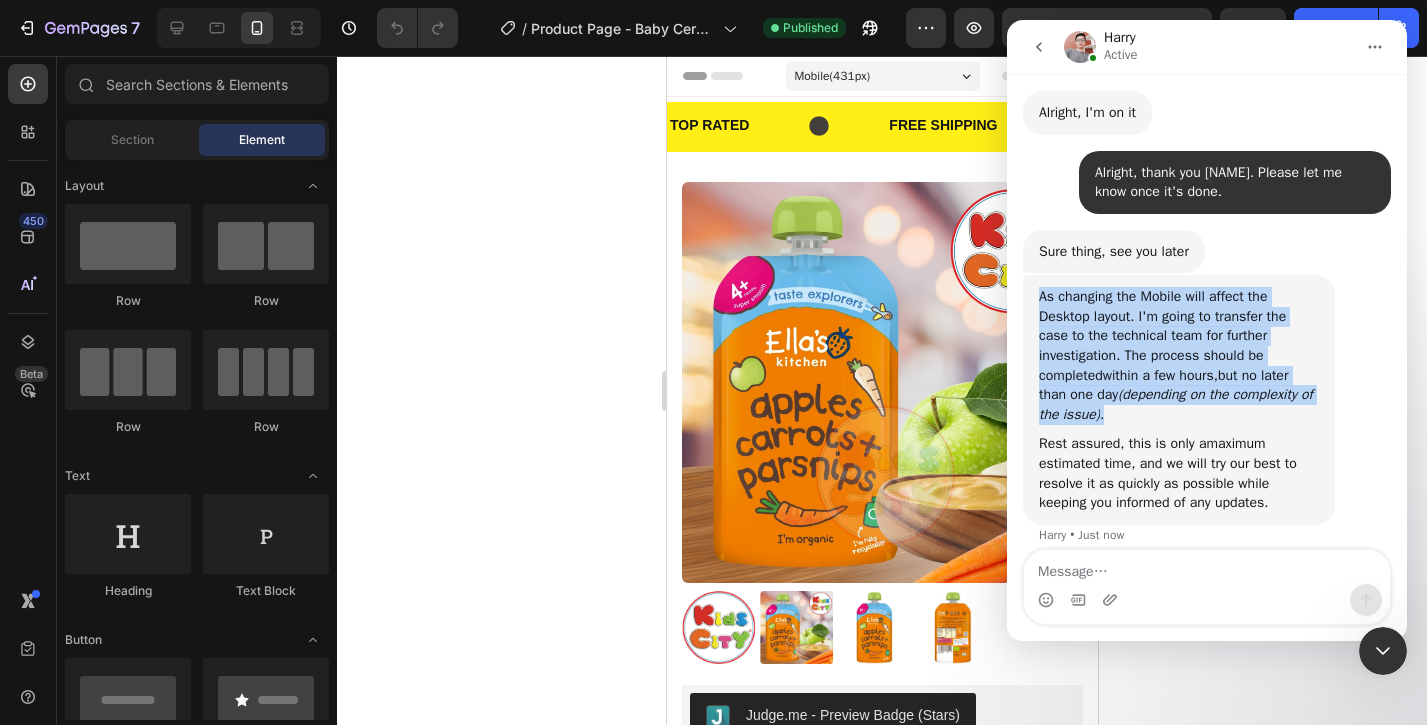 click on "As changing the Mobile will affect the Desktop layout. I'm going to transfer the case to the technical team for further investigation. The process should be completed  within a few hours,  but no later than one day  (depending on the complexity of the issue) ." at bounding box center [1179, 355] 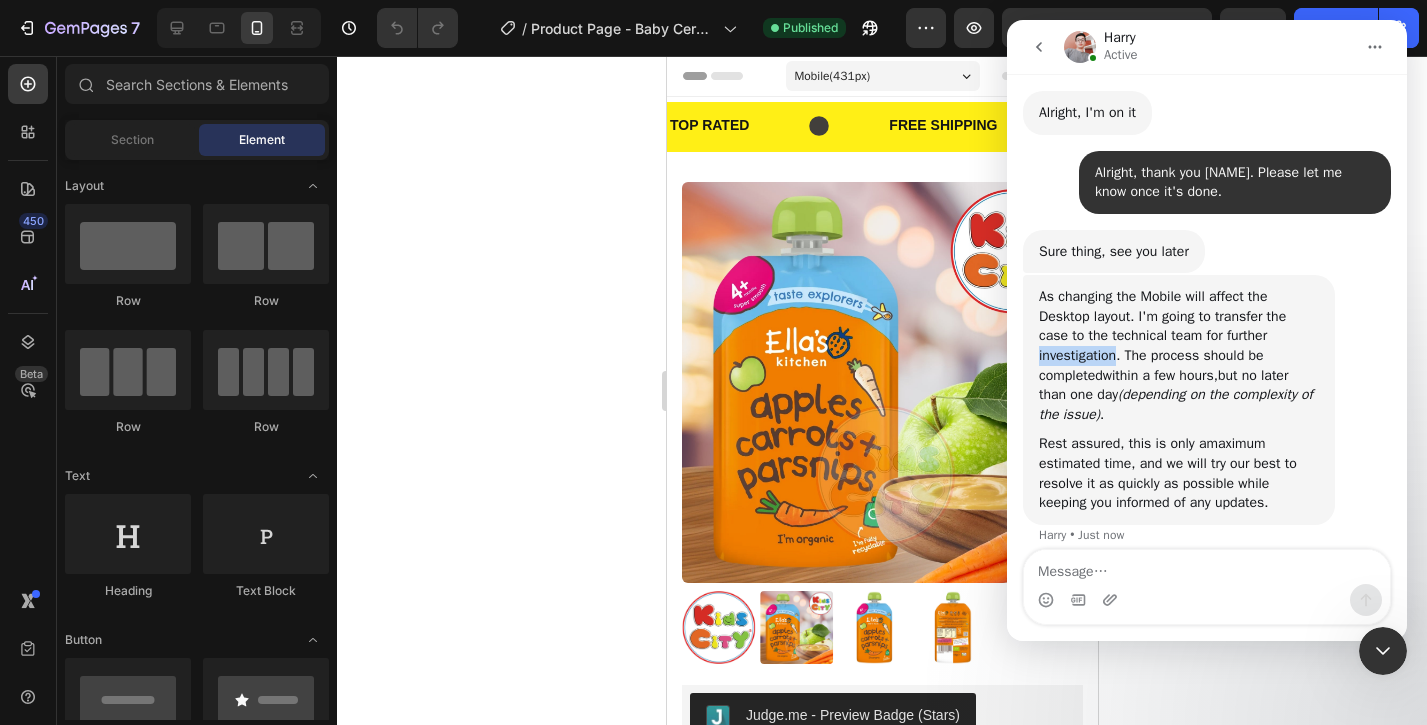 click on "As changing the Mobile will affect the Desktop layout. I'm going to transfer the case to the technical team for further investigation. The process should be completed  within a few hours,  but no later than one day  (depending on the complexity of the issue) ." at bounding box center (1179, 355) 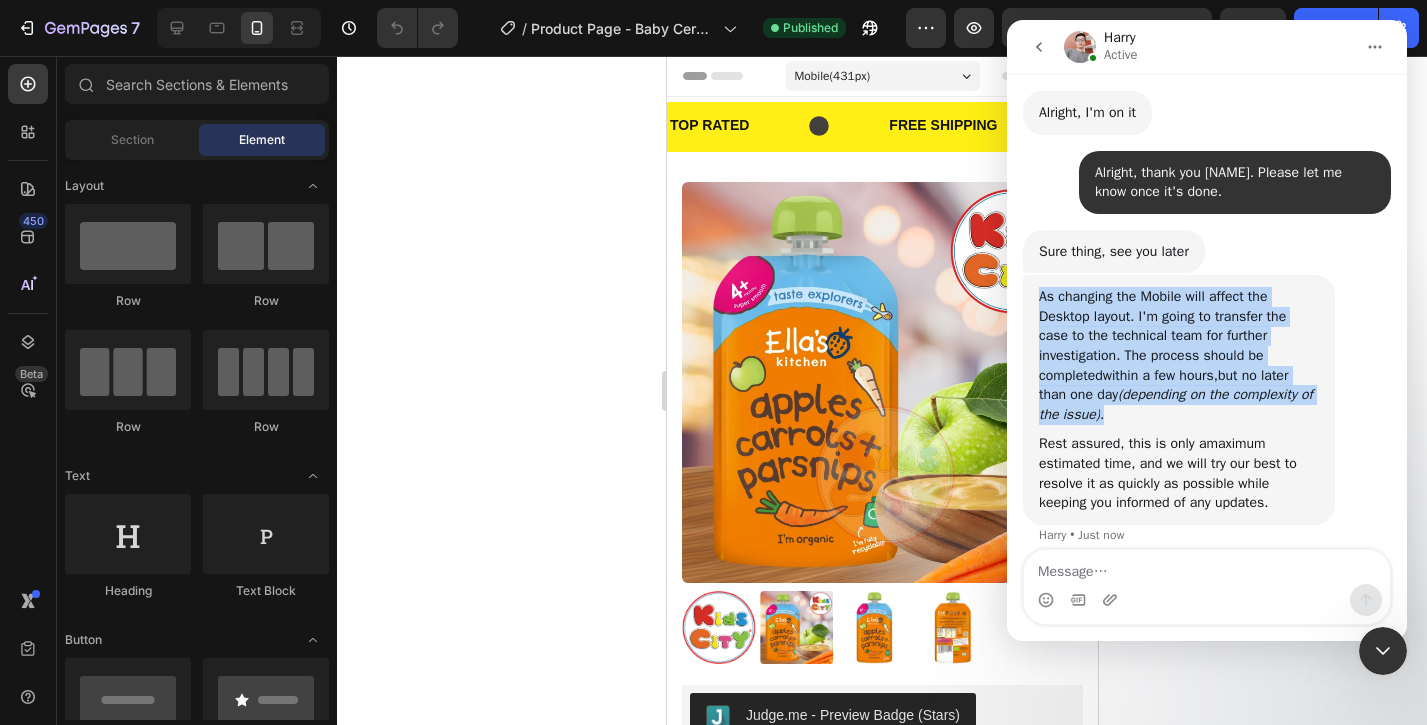 click on "As changing the Mobile will affect the Desktop layout. I'm going to transfer the case to the technical team for further investigation. The process should be completed  within a few hours,  but no later than one day  (depending on the complexity of the issue) ." at bounding box center [1179, 355] 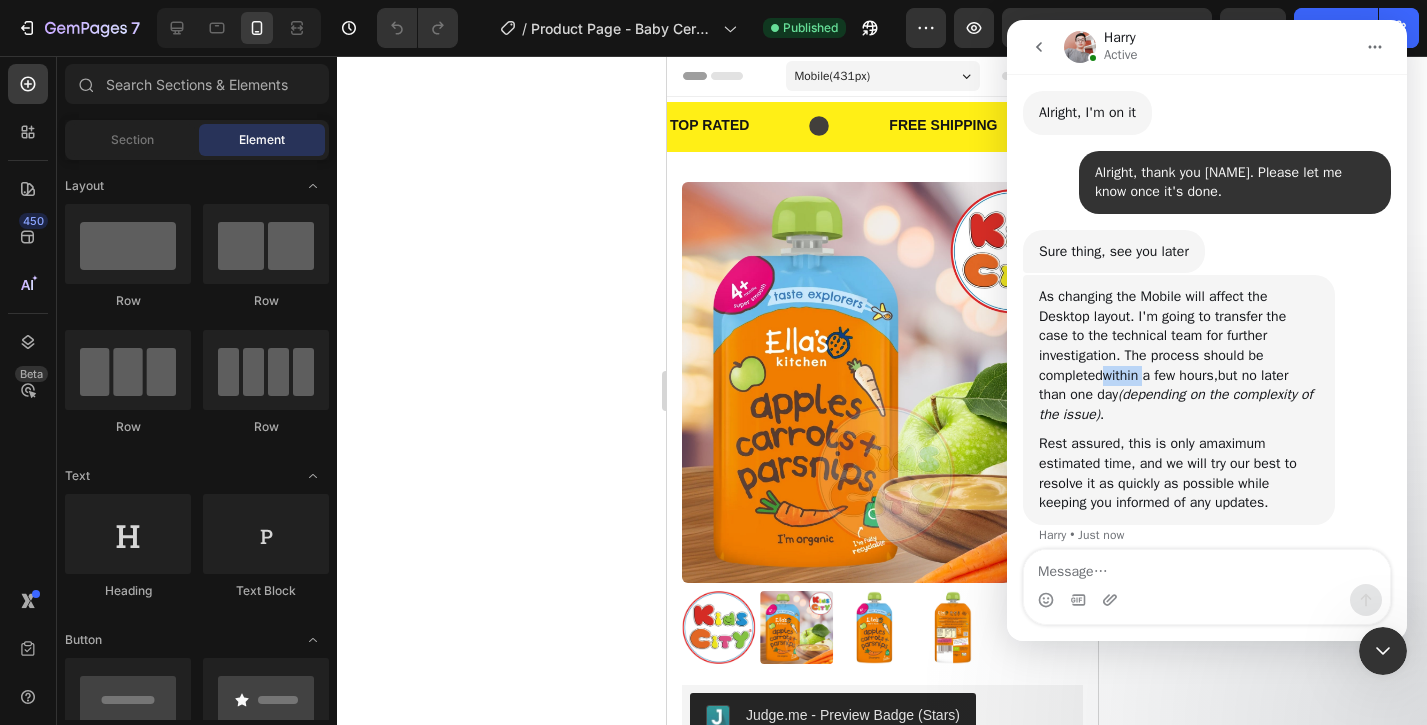 click on "within a few hours," at bounding box center [1160, 375] 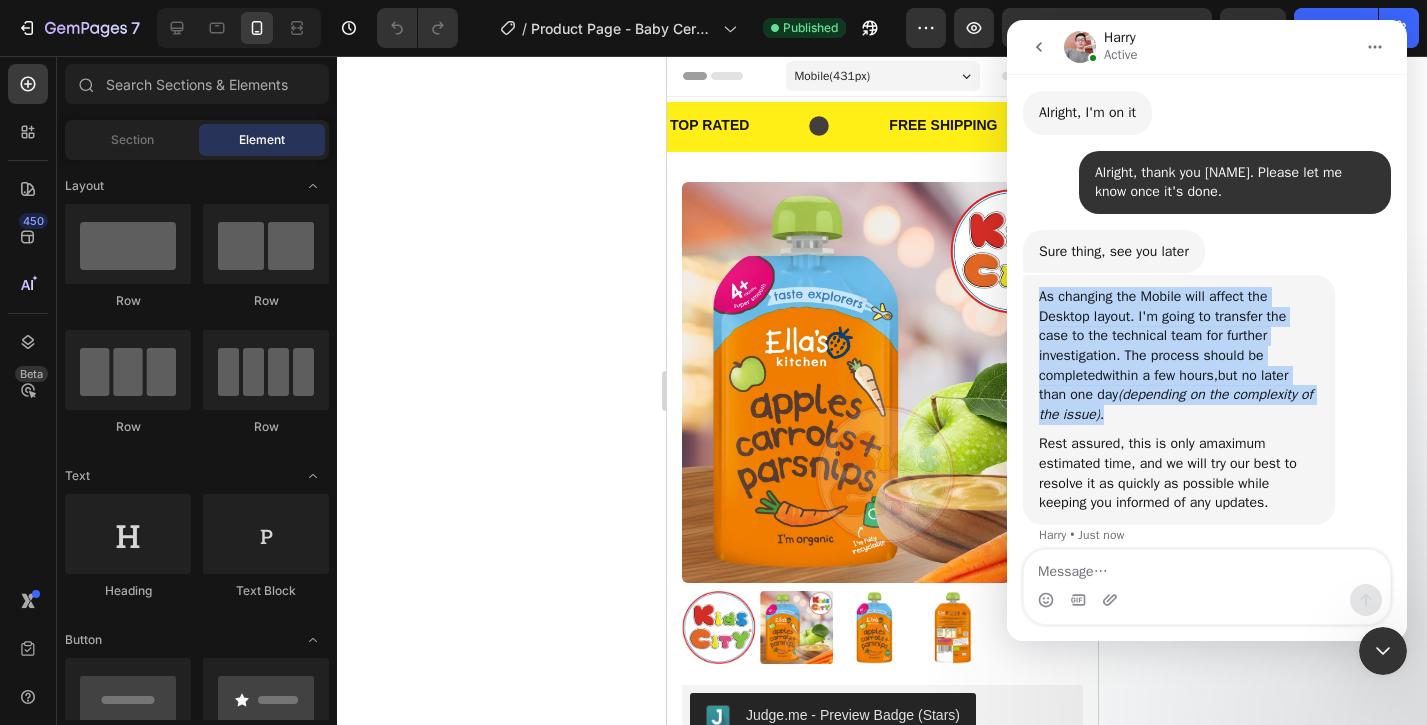 click on "within a few hours," at bounding box center [1160, 375] 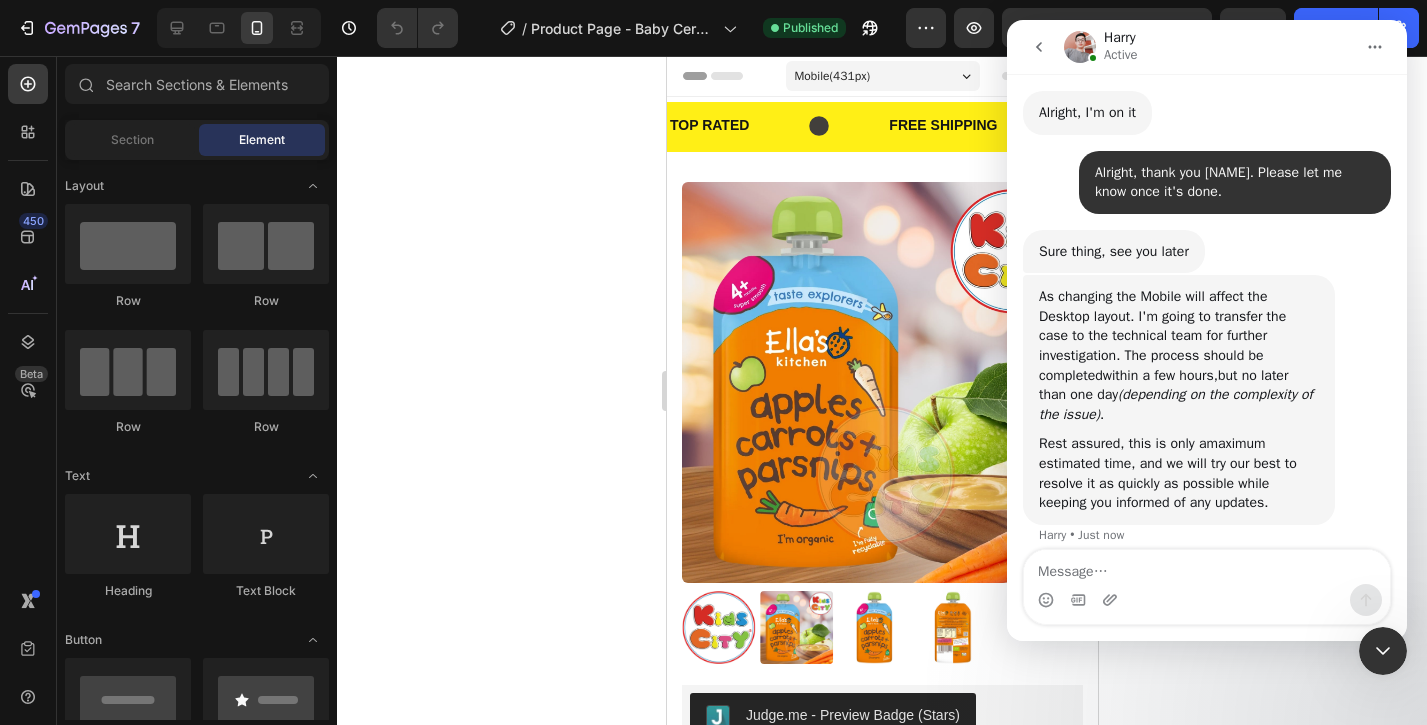 click on "Rest assured, this is only a  maximum estimated time , and we will try our best to resolve it as quickly as possible while keeping you informed of any updates." at bounding box center [1179, 473] 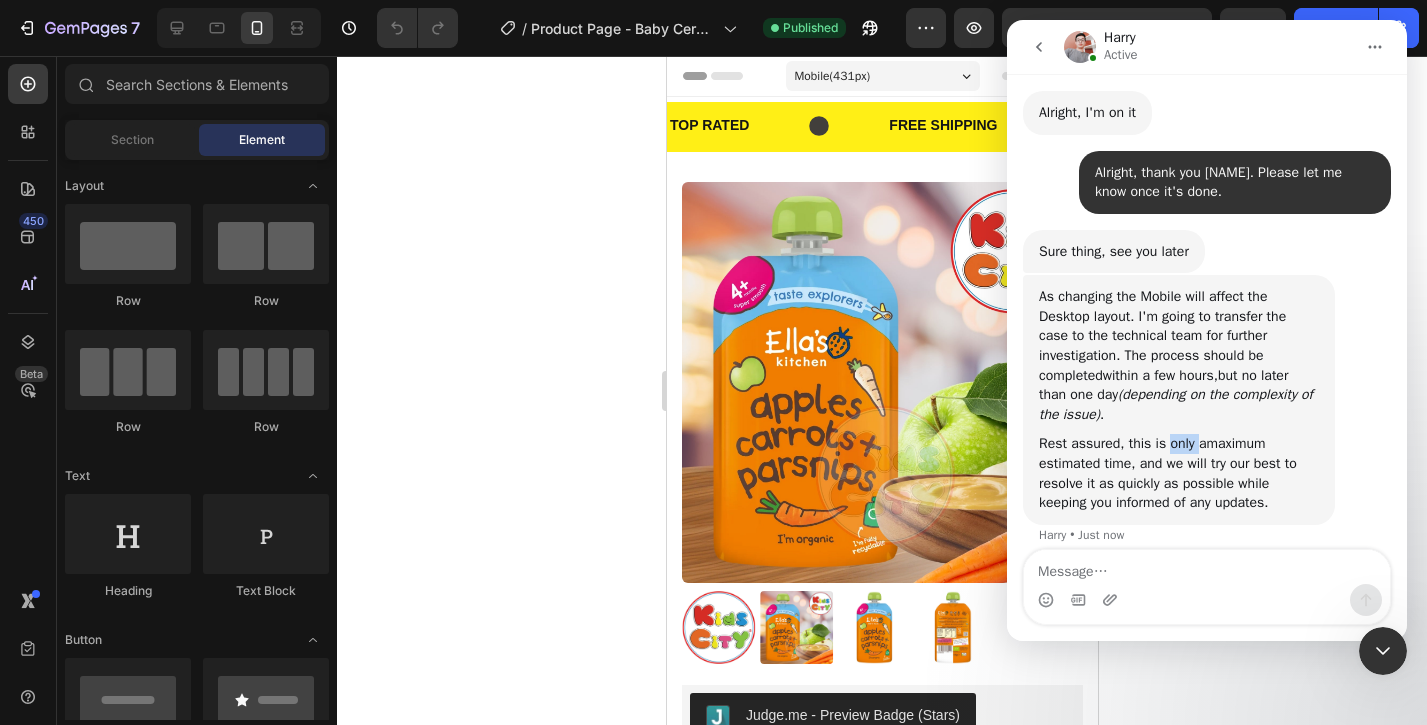 click on "Rest assured, this is only a  maximum estimated time , and we will try our best to resolve it as quickly as possible while keeping you informed of any updates." at bounding box center [1179, 473] 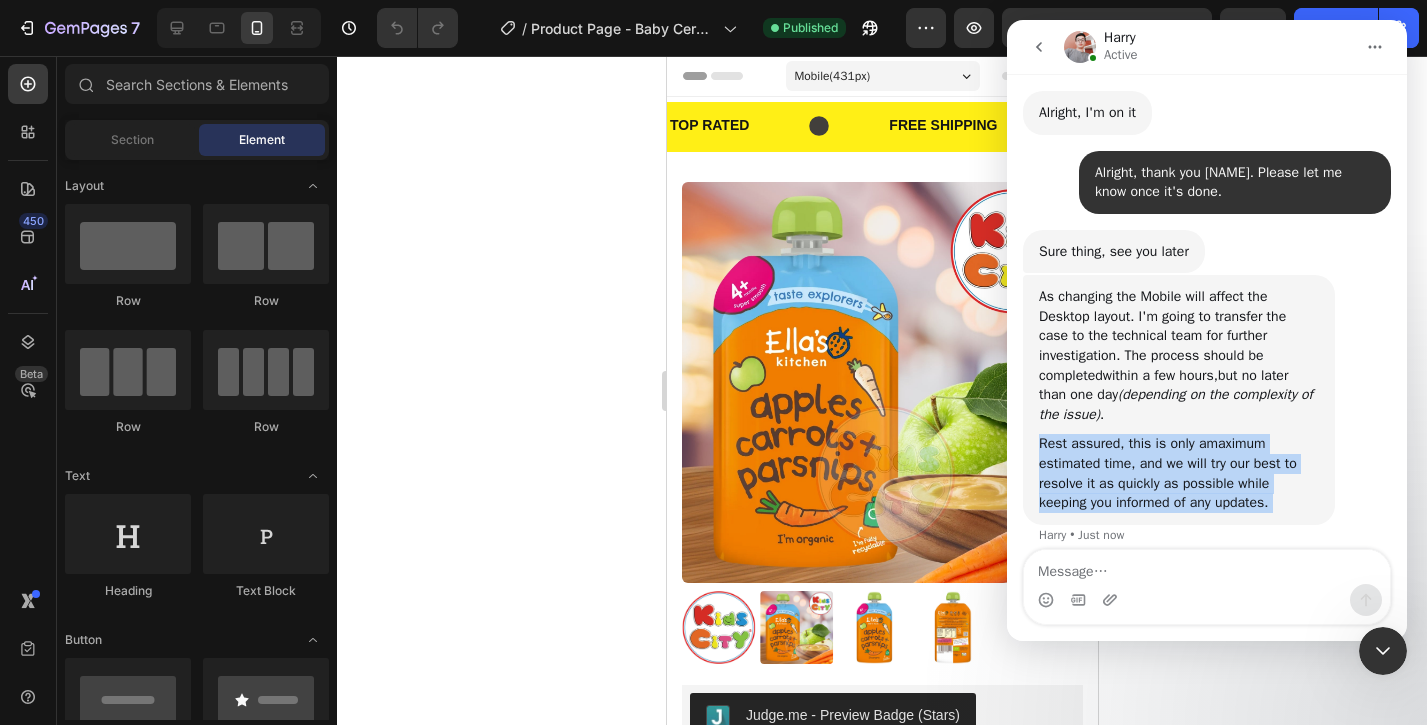 click on "Rest assured, this is only a  maximum estimated time , and we will try our best to resolve it as quickly as possible while keeping you informed of any updates." at bounding box center [1179, 473] 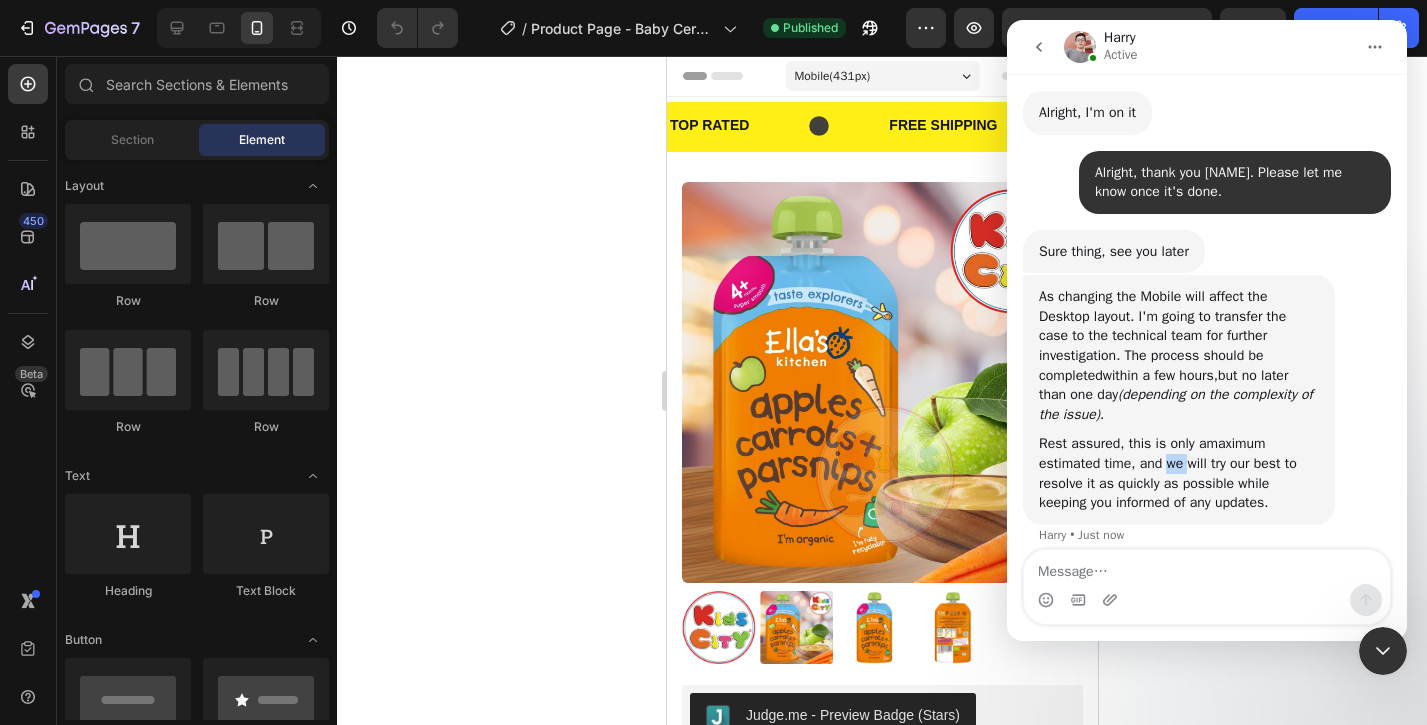 click on "Rest assured, this is only a  maximum estimated time , and we will try our best to resolve it as quickly as possible while keeping you informed of any updates." at bounding box center [1179, 473] 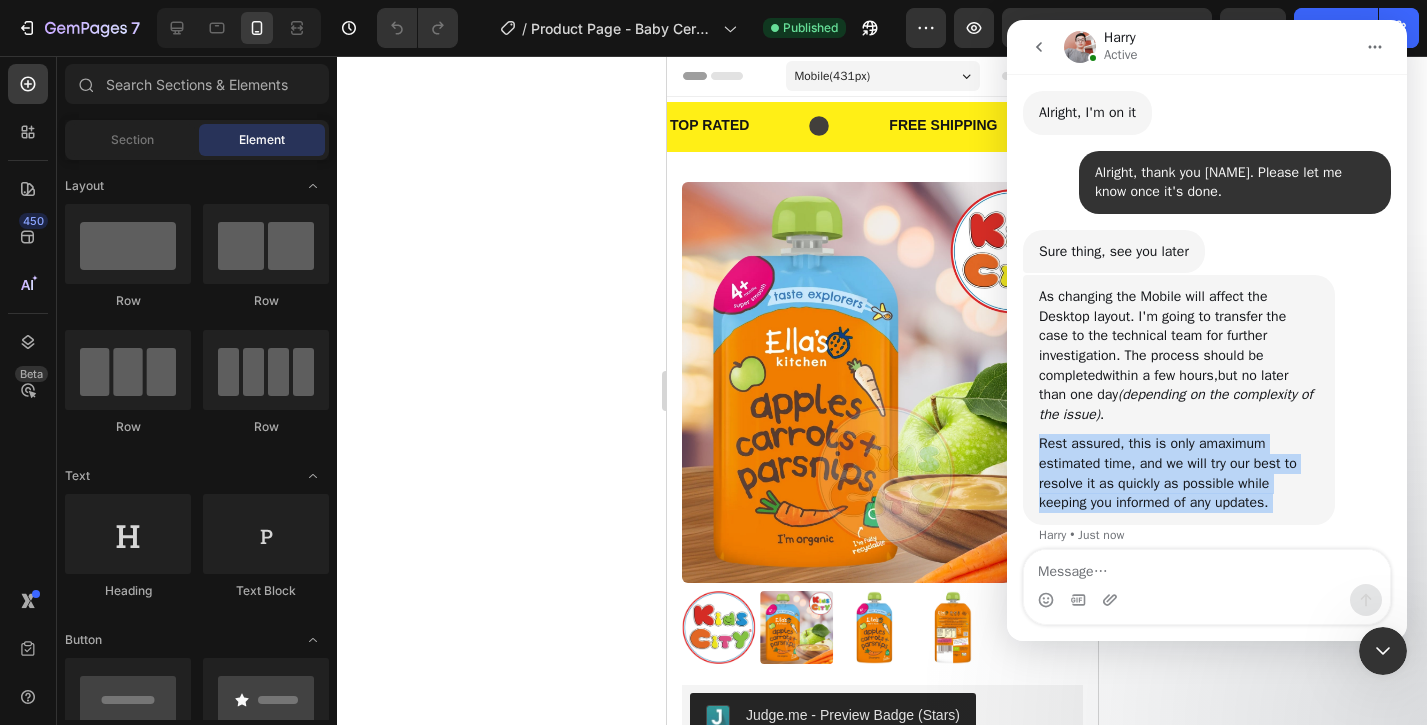 click on "Rest assured, this is only a  maximum estimated time , and we will try our best to resolve it as quickly as possible while keeping you informed of any updates." at bounding box center (1179, 473) 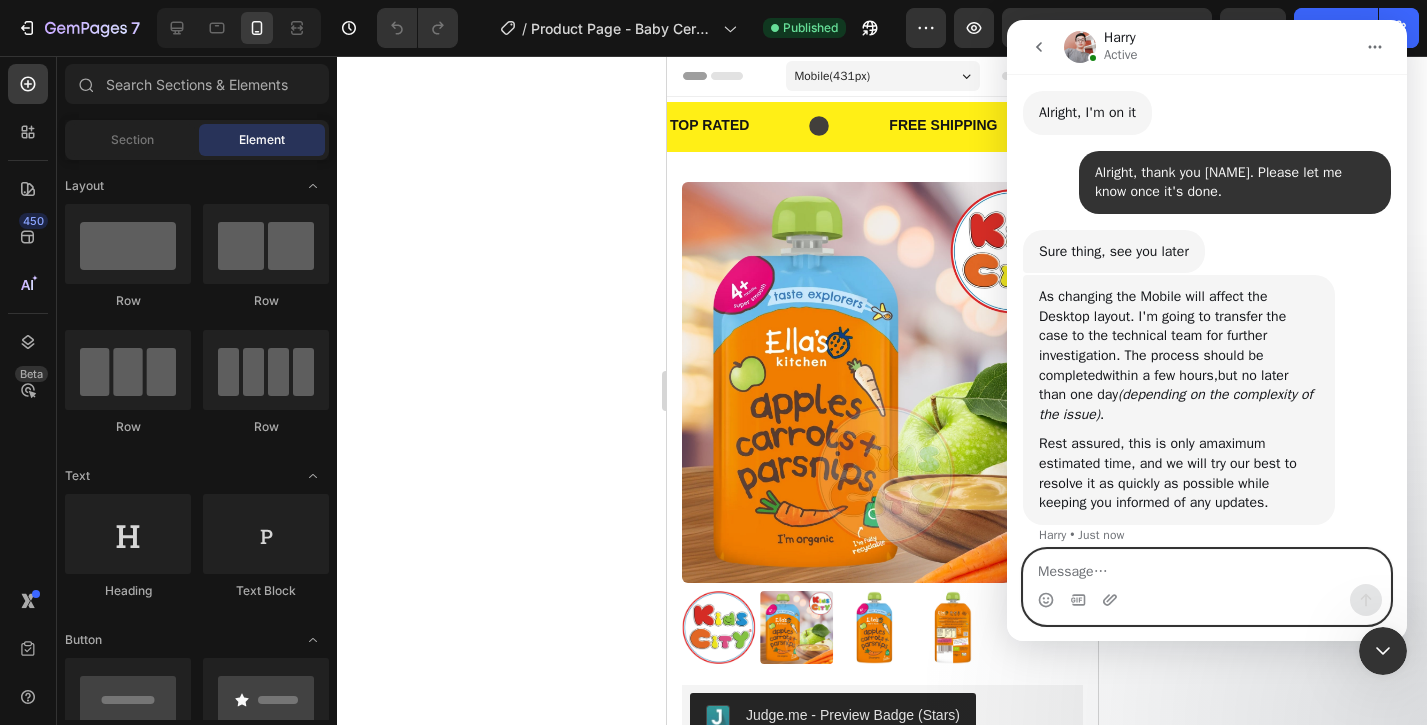 click at bounding box center [1207, 567] 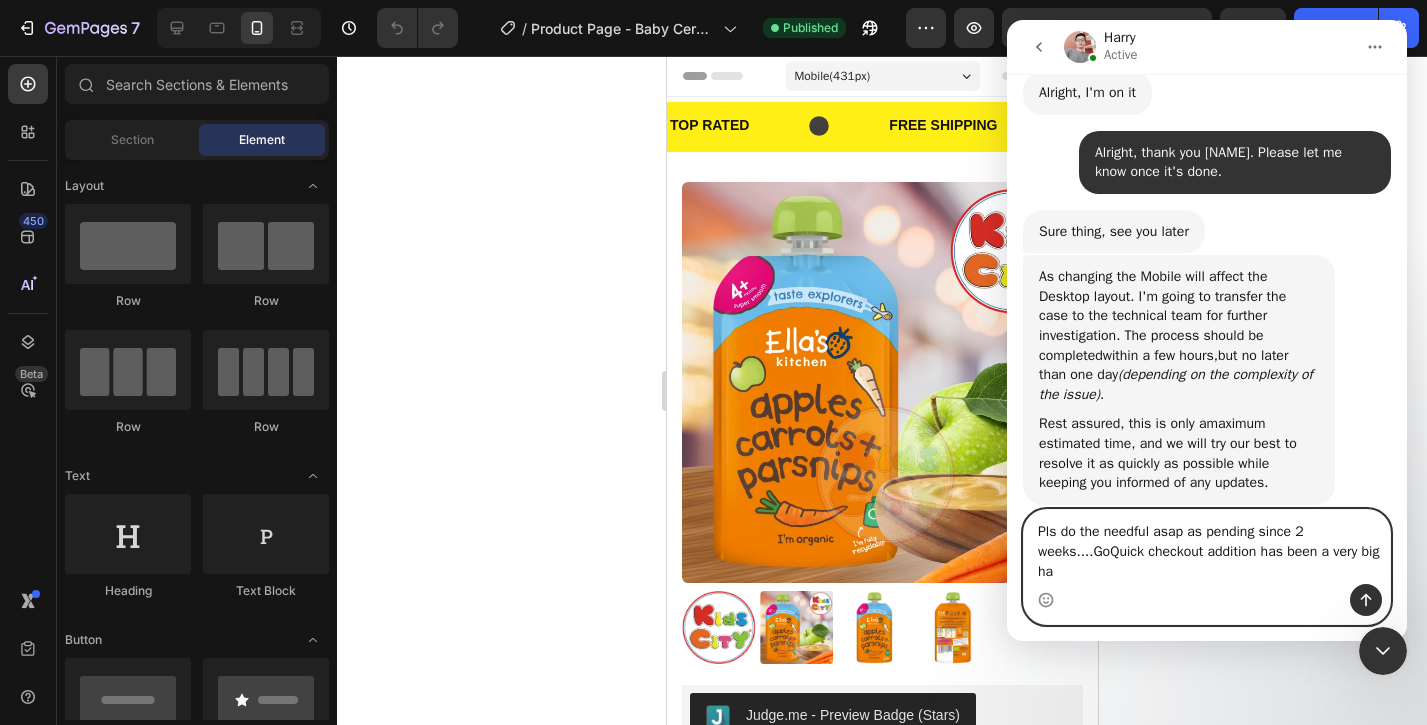 scroll, scrollTop: 30066, scrollLeft: 0, axis: vertical 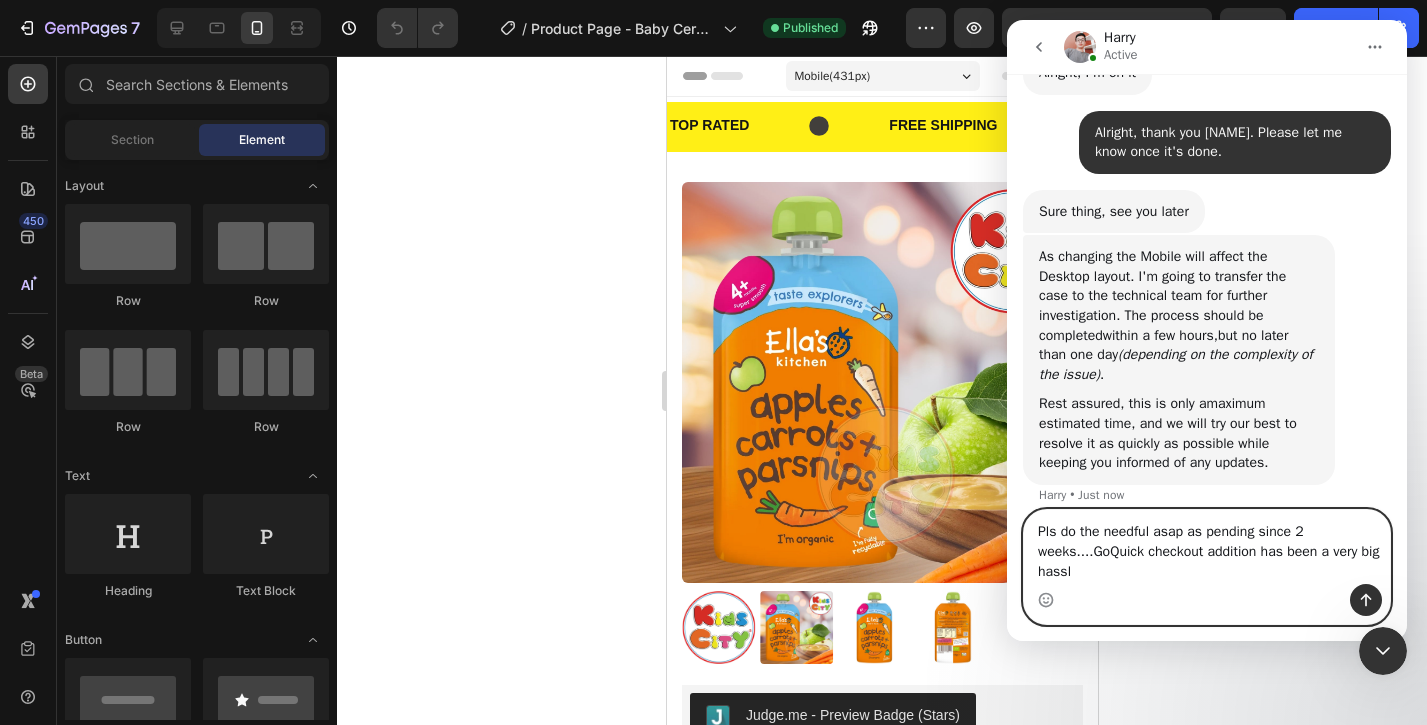 type on "Pls do the needful asap as pending since 2 weeks....GoQuick checkout addition has been a very big hassle" 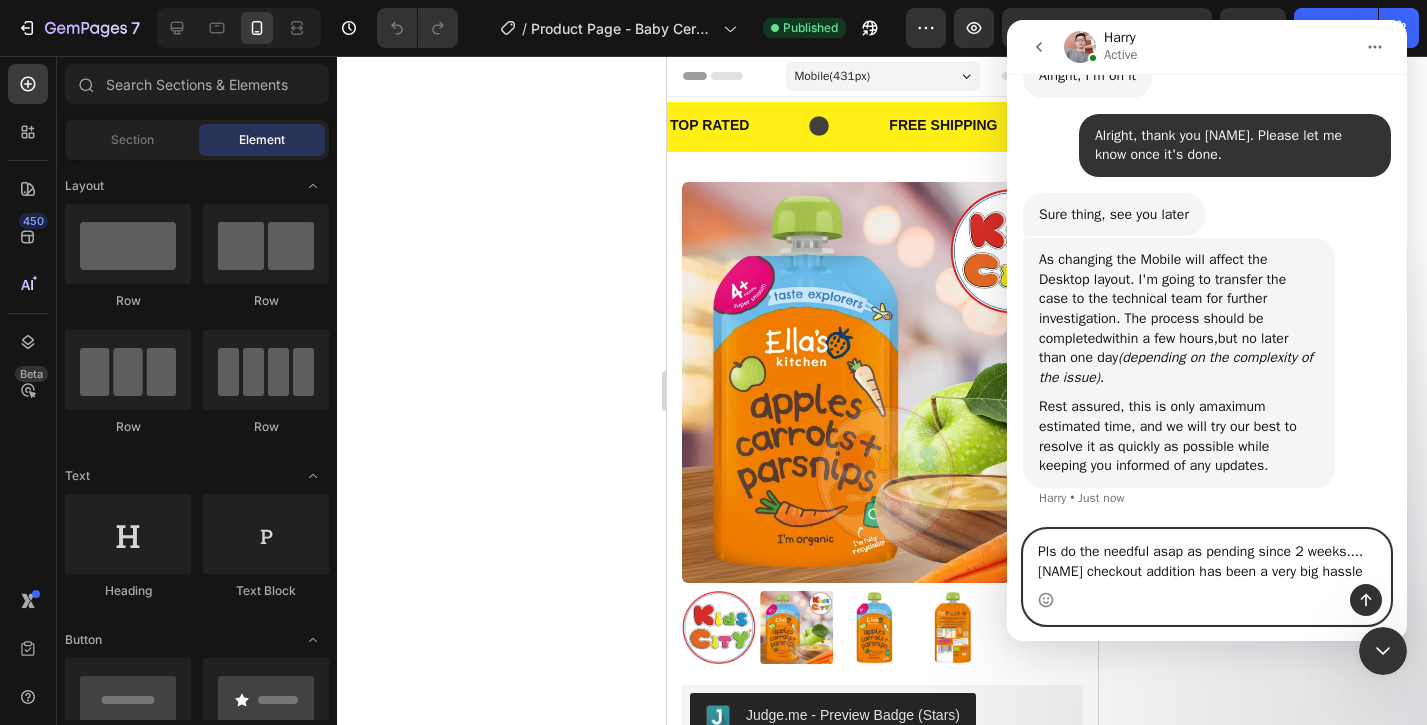 type 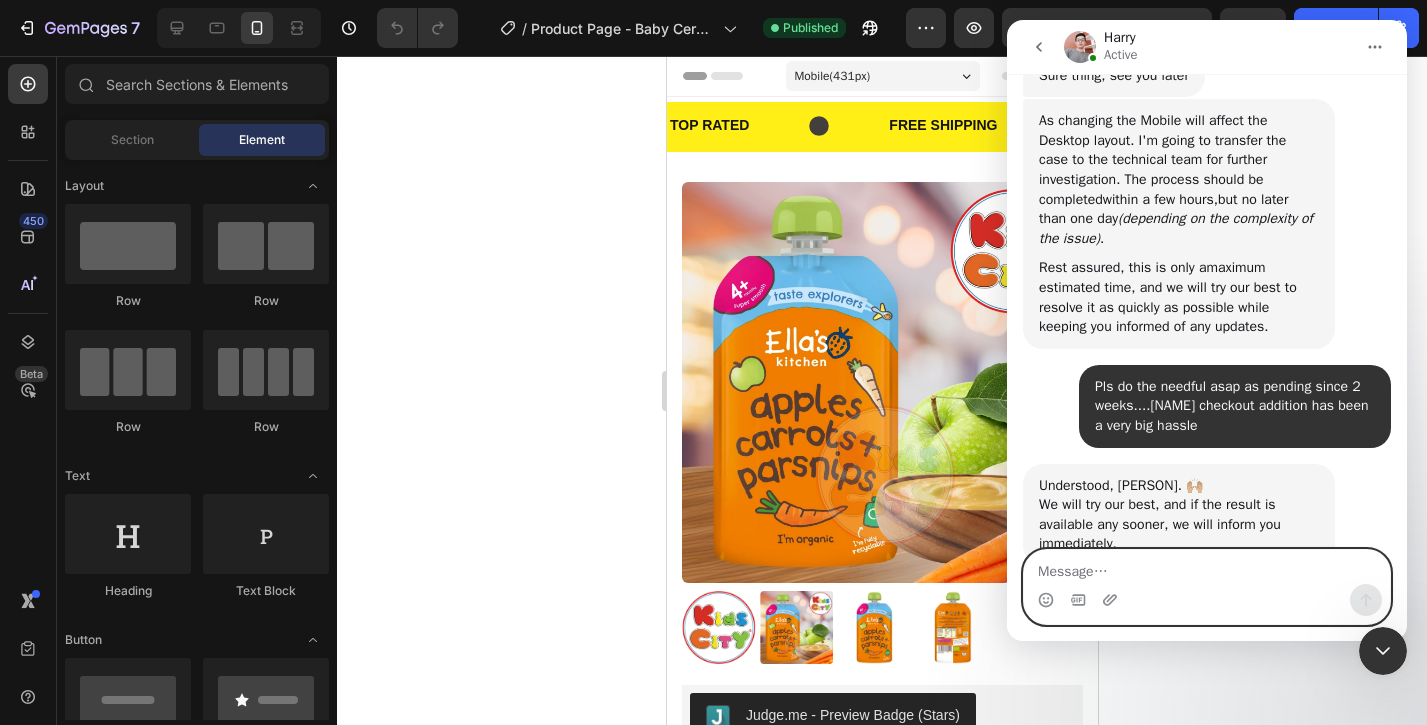 scroll, scrollTop: 30243, scrollLeft: 0, axis: vertical 